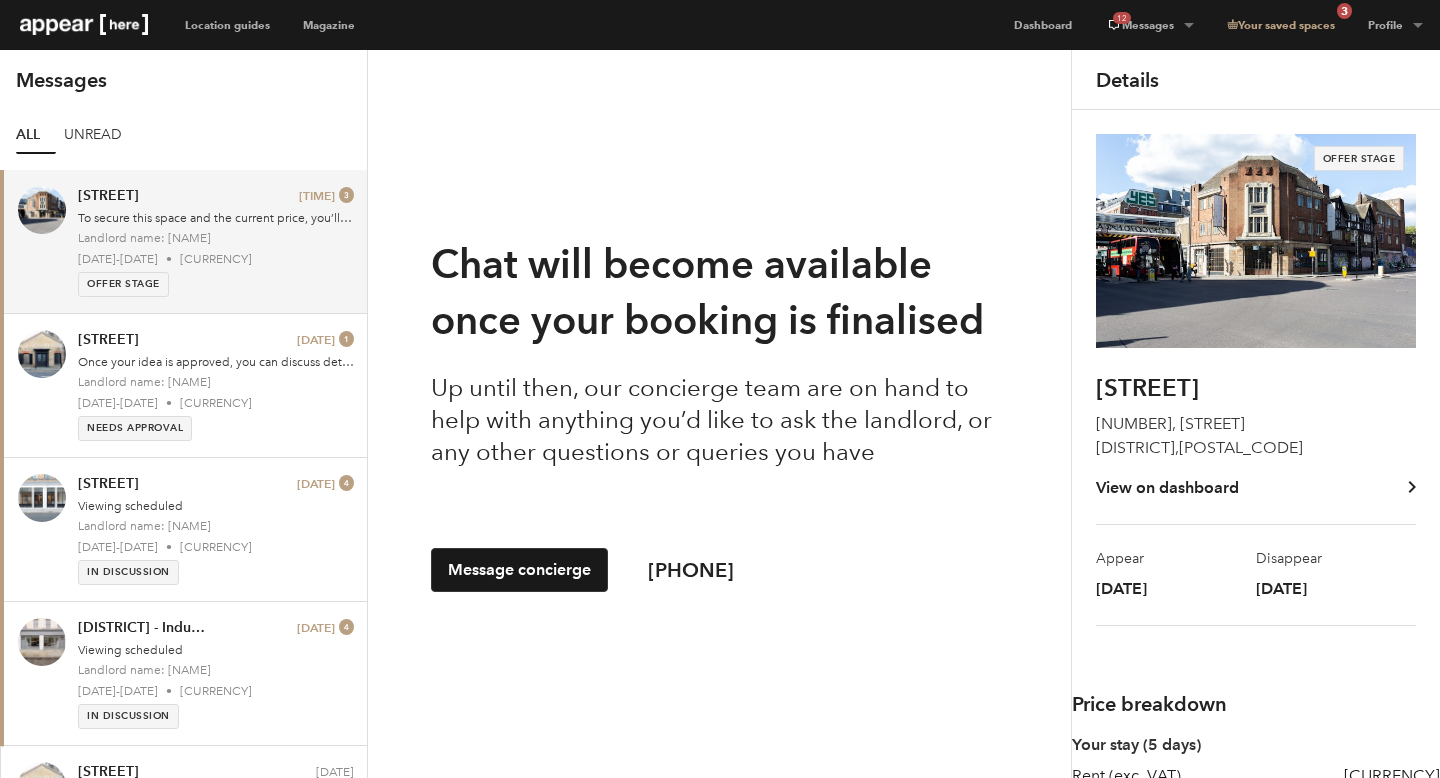 scroll, scrollTop: 0, scrollLeft: 0, axis: both 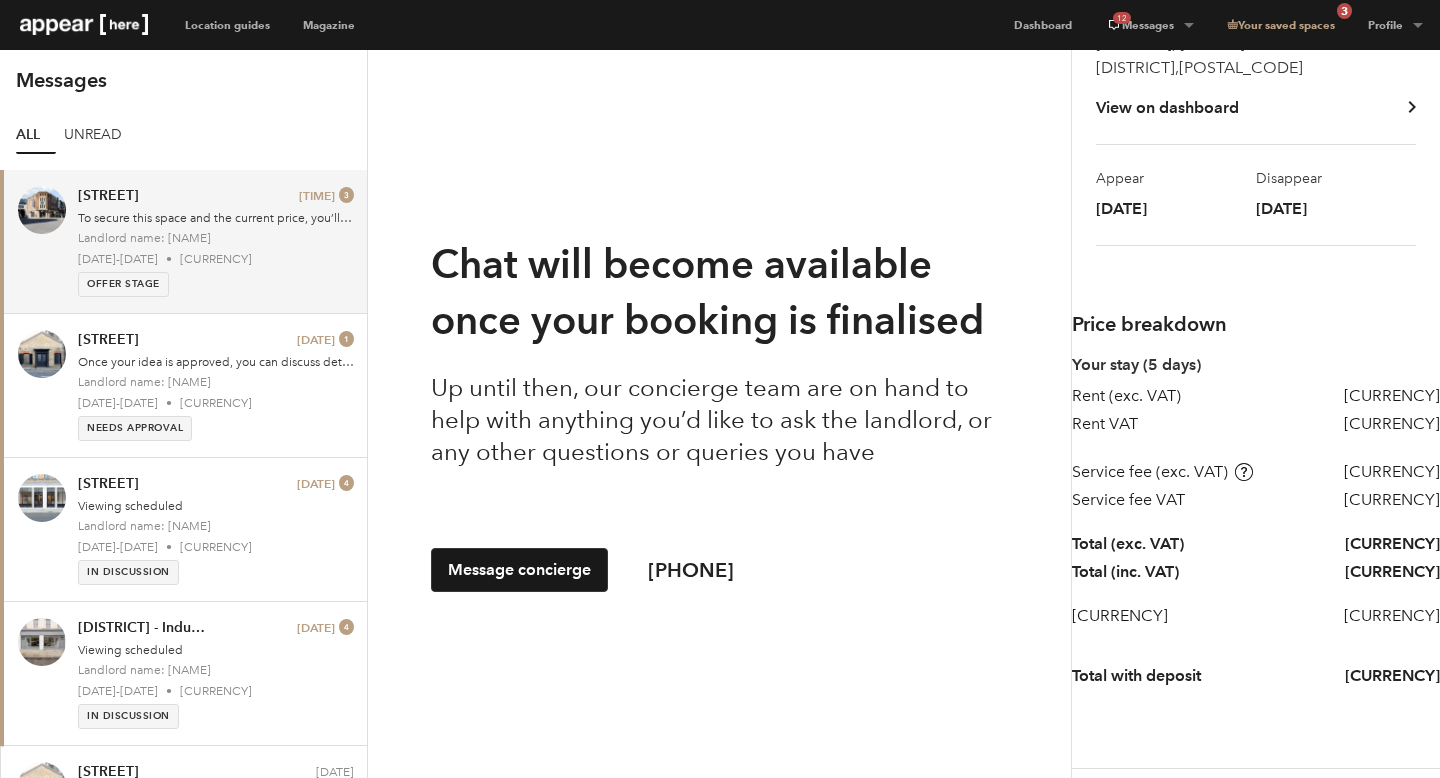 click on "Your stay (5 days) Rent (exc. VAT) £8,000 Rent VAT £1,600 Service fee (exc. VAT) £560 Service fee VAT £112" at bounding box center (1256, 435) 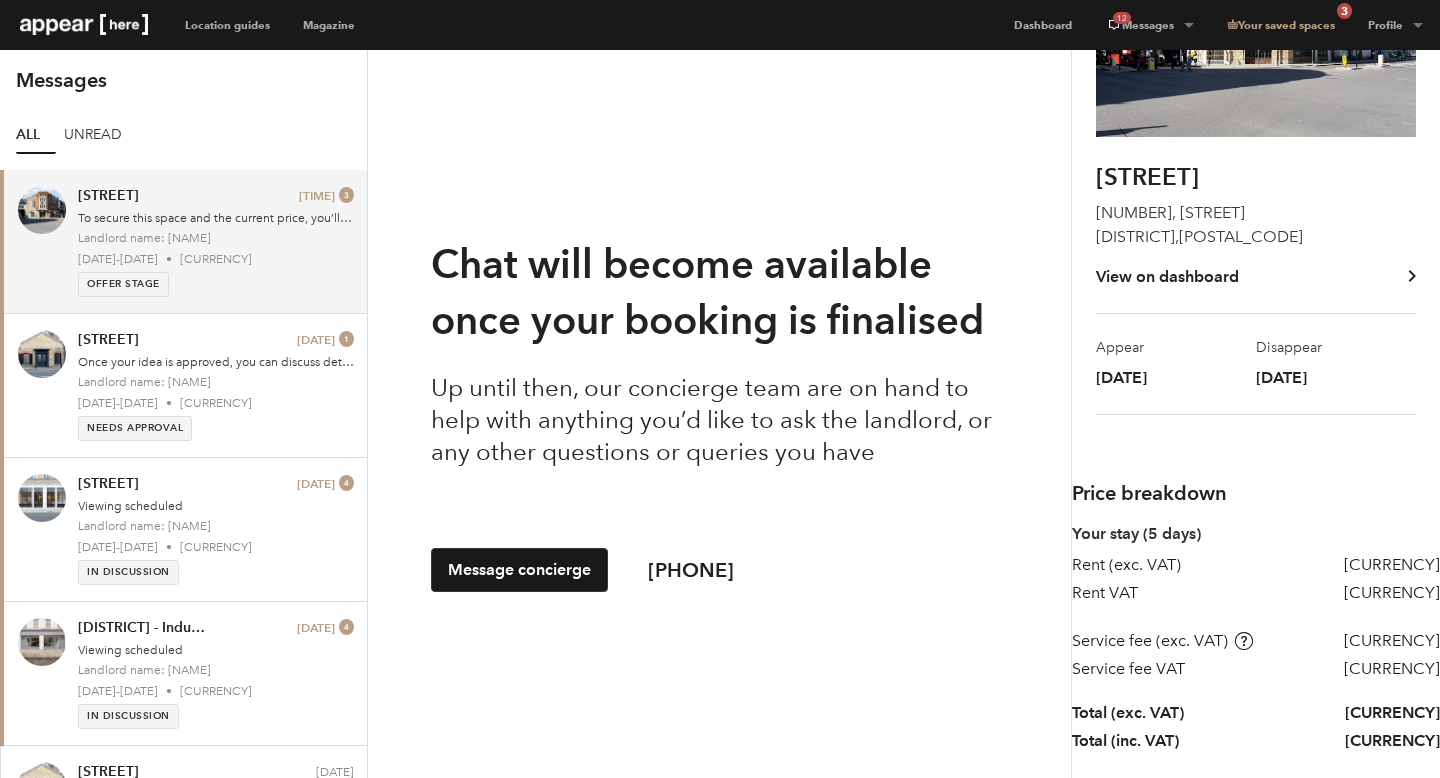 scroll, scrollTop: 0, scrollLeft: 0, axis: both 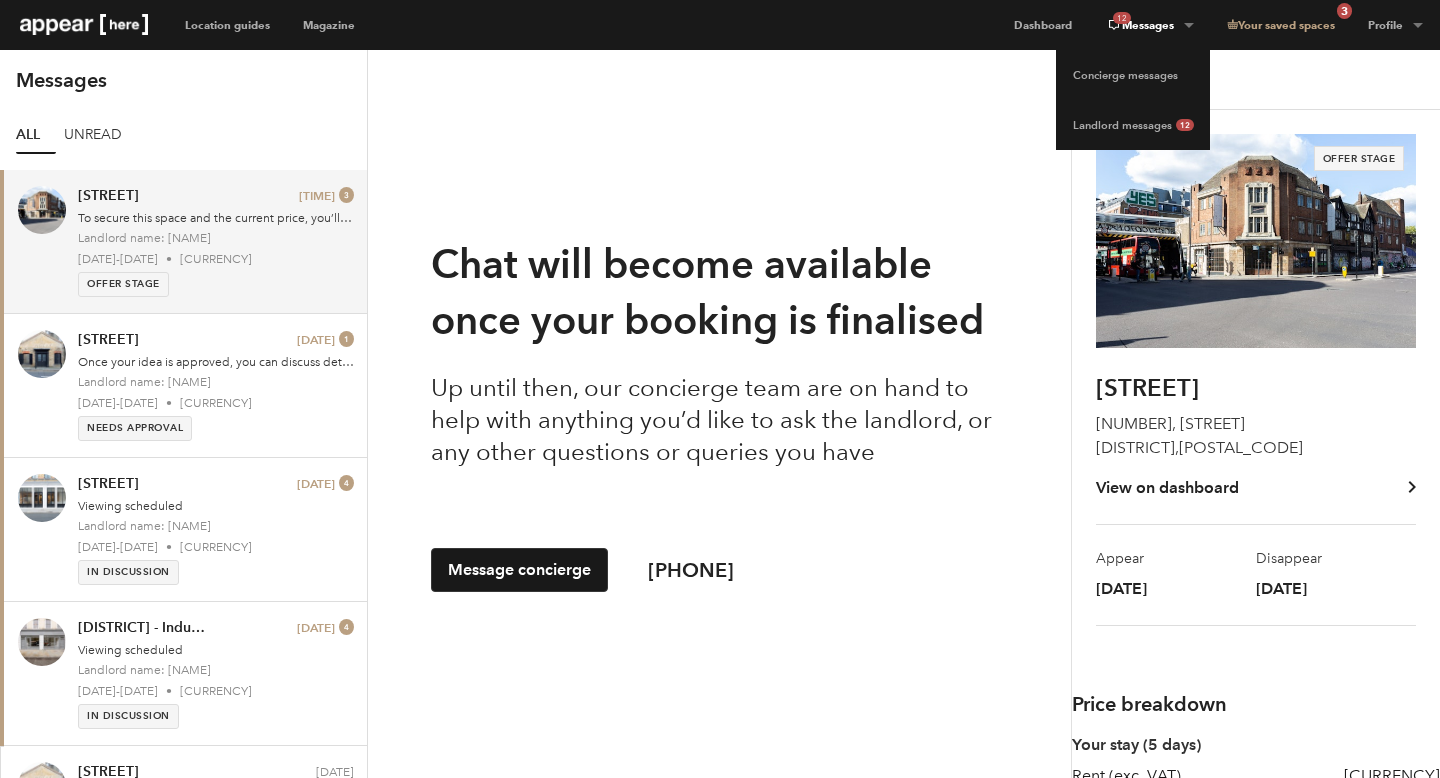 click on "12
Messages" at bounding box center [1149, 25] 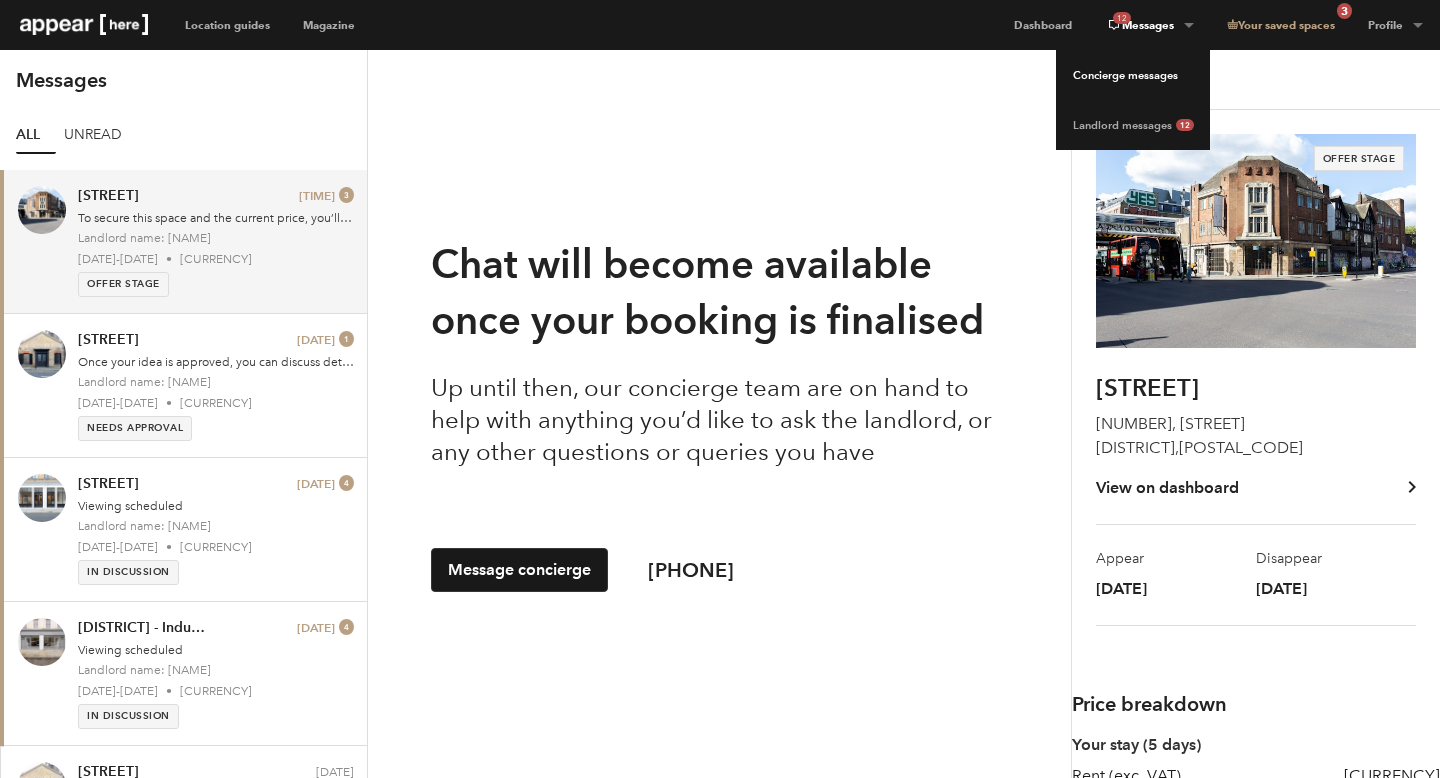 click on "Concierge messages" at bounding box center (1133, 75) 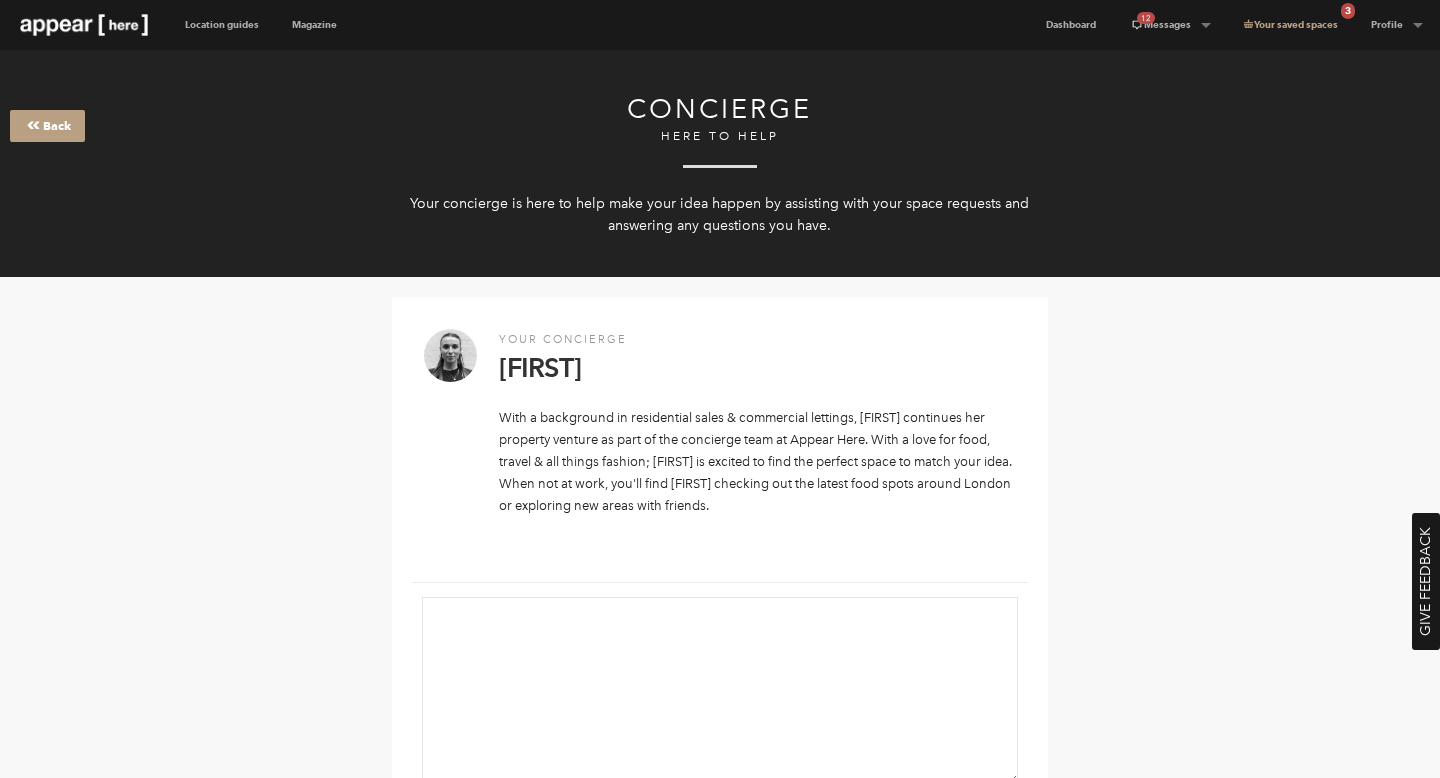 scroll, scrollTop: 0, scrollLeft: 0, axis: both 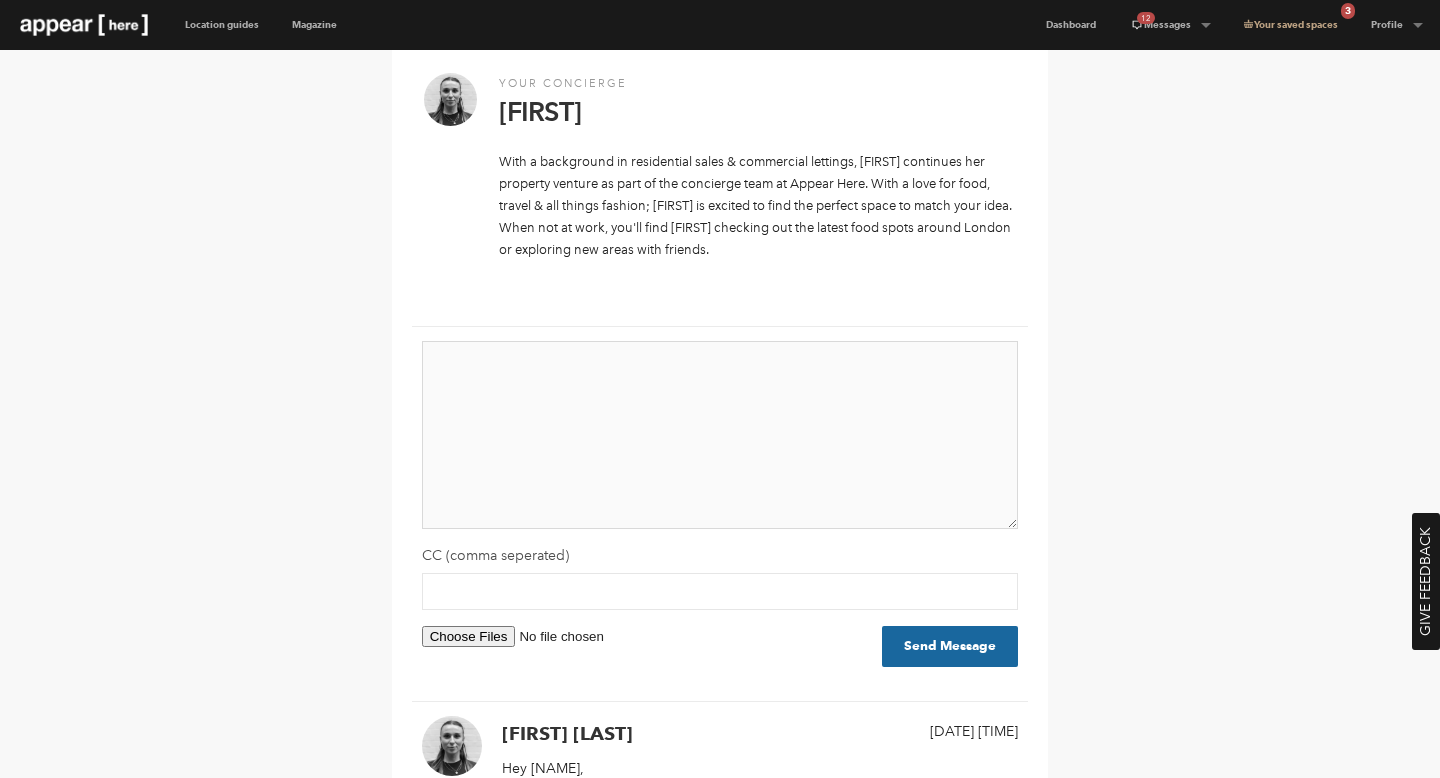 click at bounding box center [720, 435] 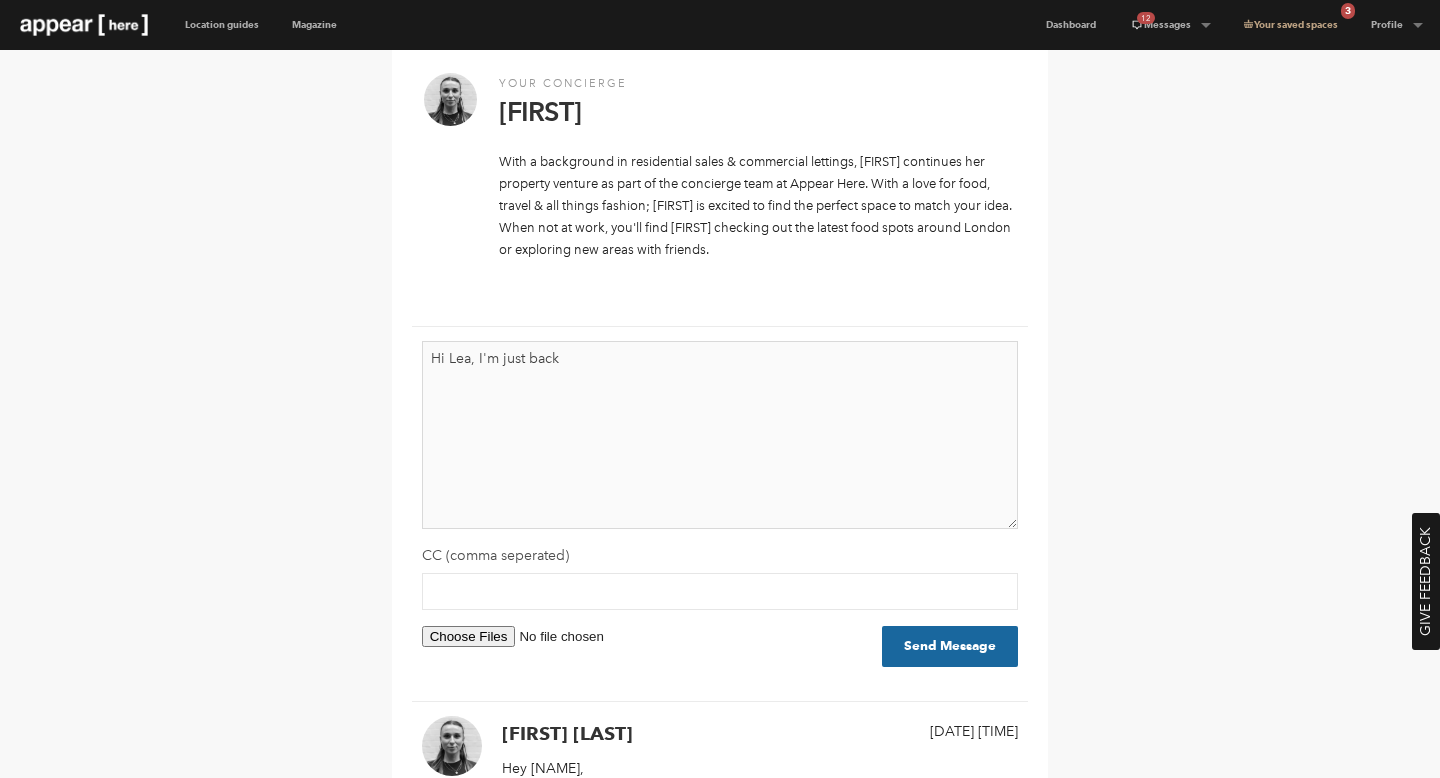 click on "Hi Lea, I'm just back" at bounding box center (720, 435) 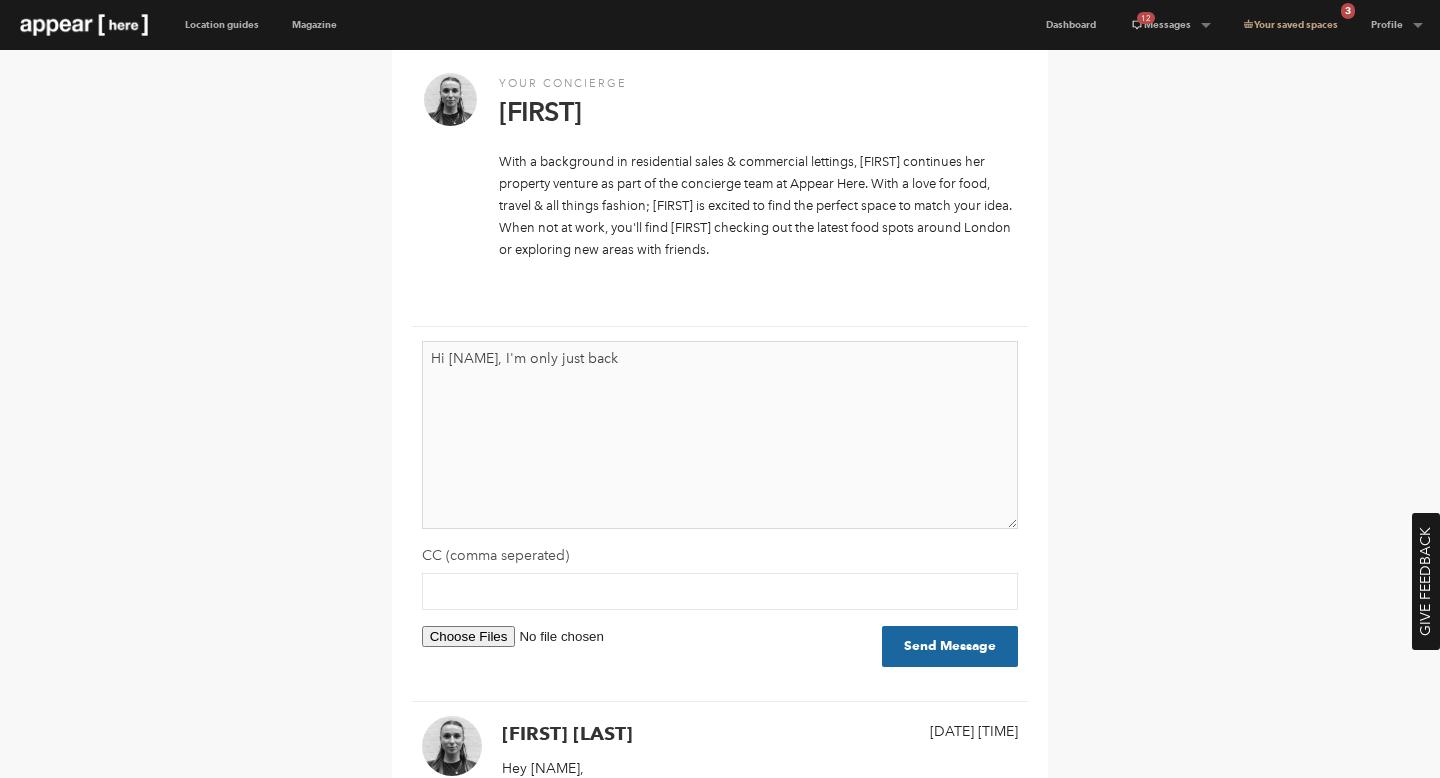 click on "Hi [NAME], I'm only just back" at bounding box center (720, 435) 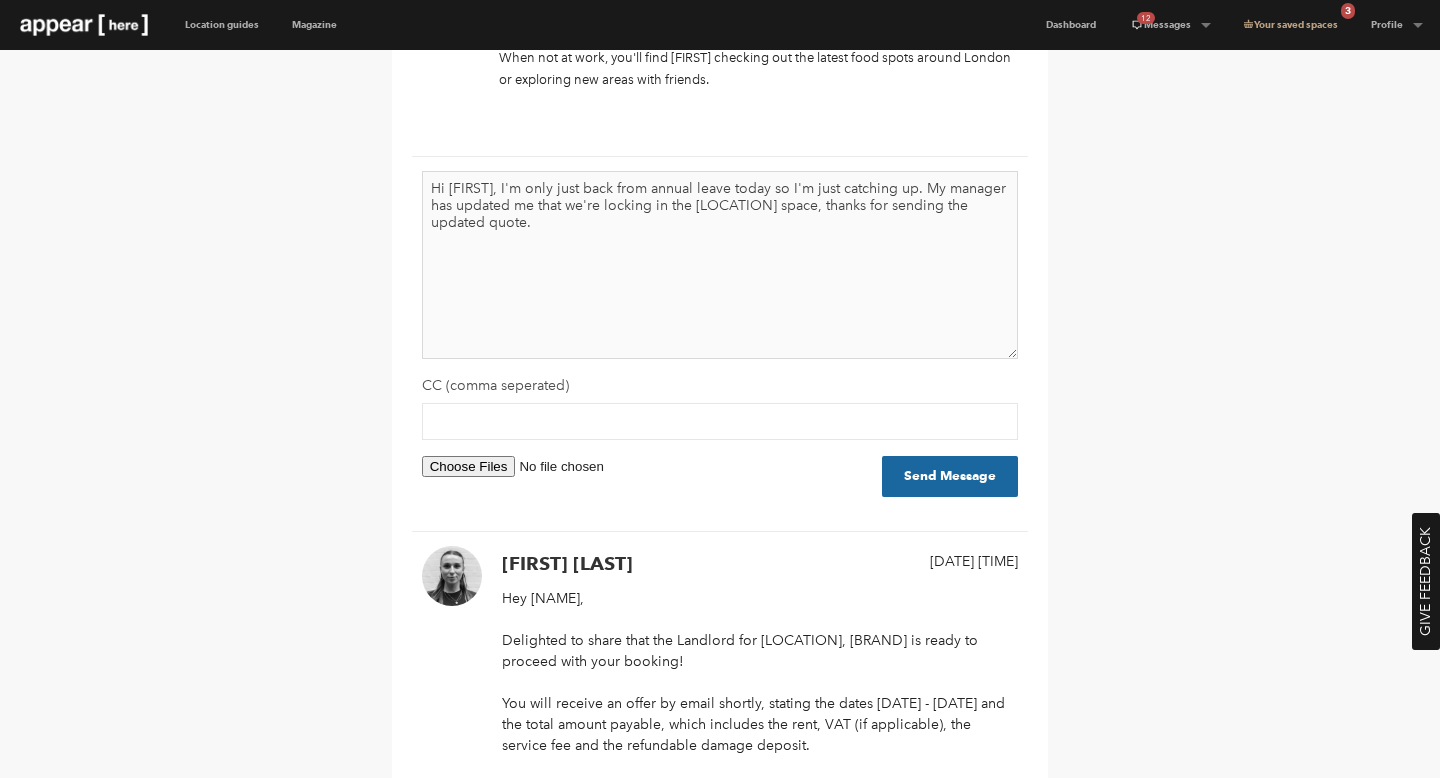 scroll, scrollTop: 389, scrollLeft: 0, axis: vertical 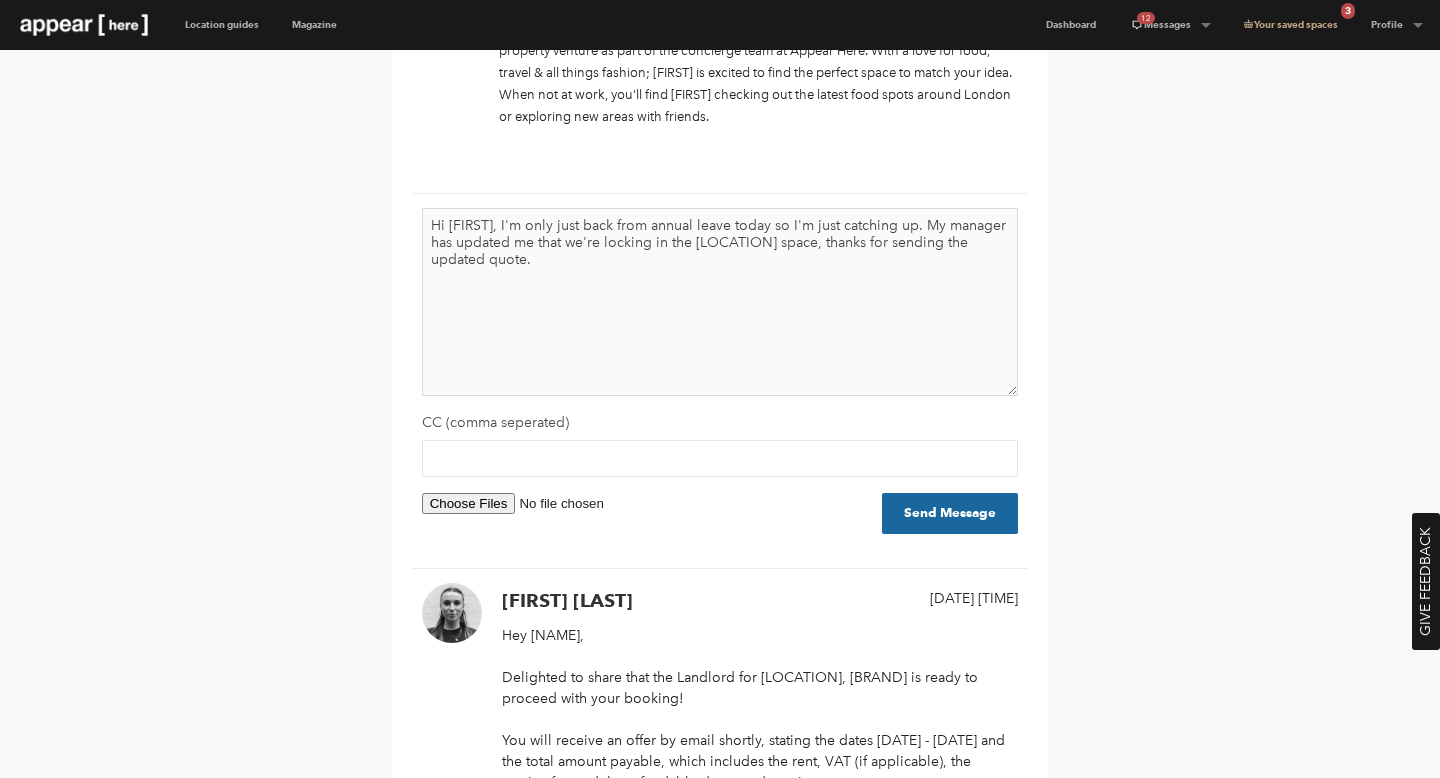 drag, startPoint x: 489, startPoint y: 259, endPoint x: 548, endPoint y: 260, distance: 59.008472 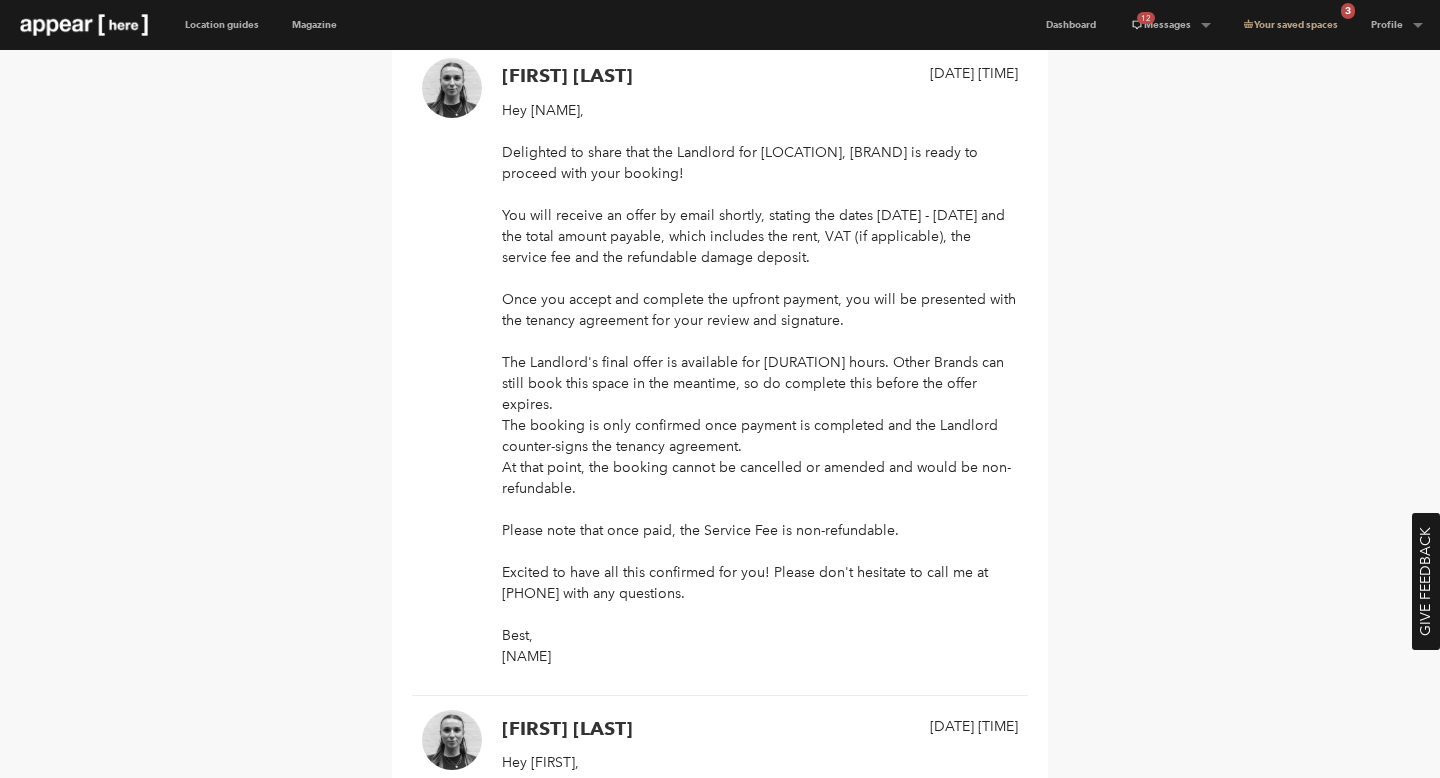 scroll, scrollTop: 915, scrollLeft: 0, axis: vertical 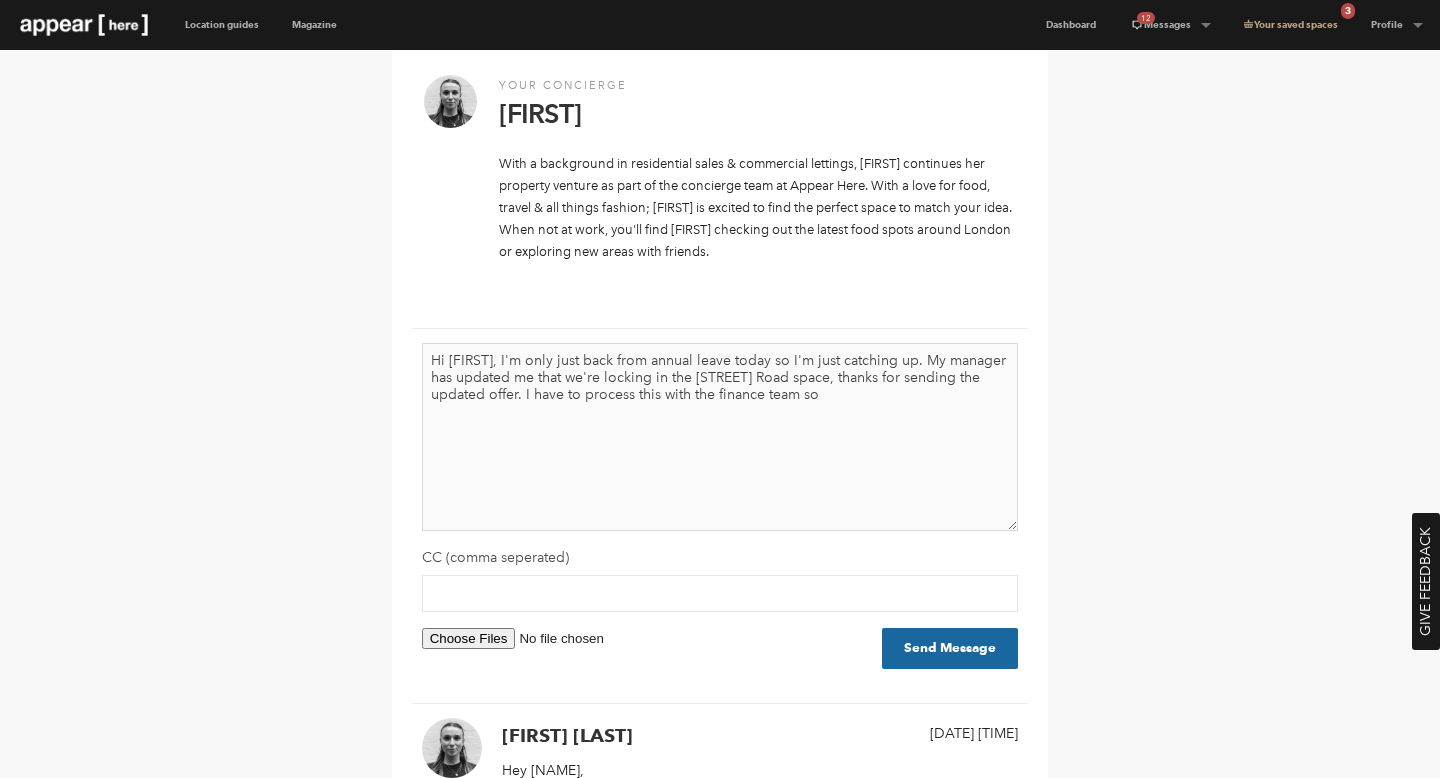 drag, startPoint x: 630, startPoint y: 394, endPoint x: 582, endPoint y: 394, distance: 48 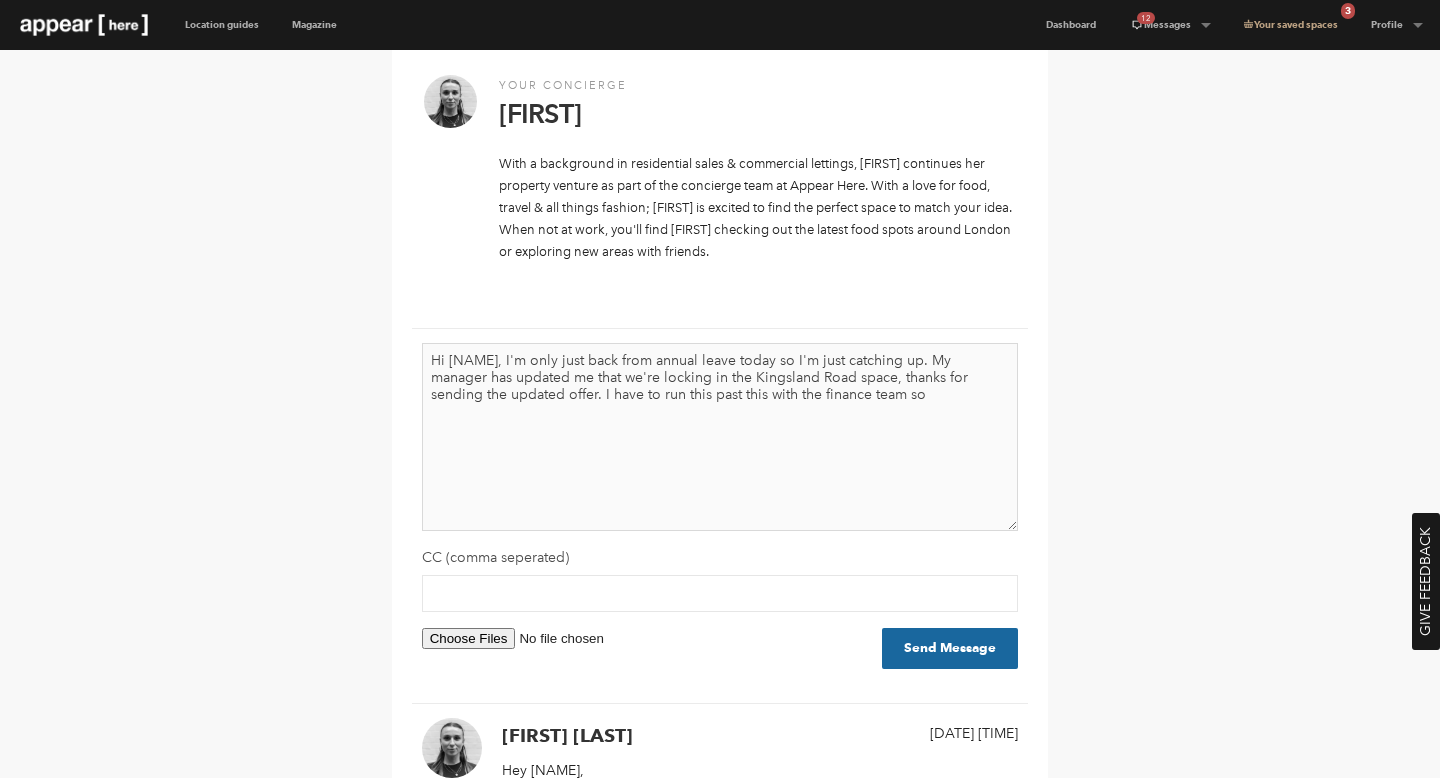 drag, startPoint x: 737, startPoint y: 393, endPoint x: 661, endPoint y: 394, distance: 76.00658 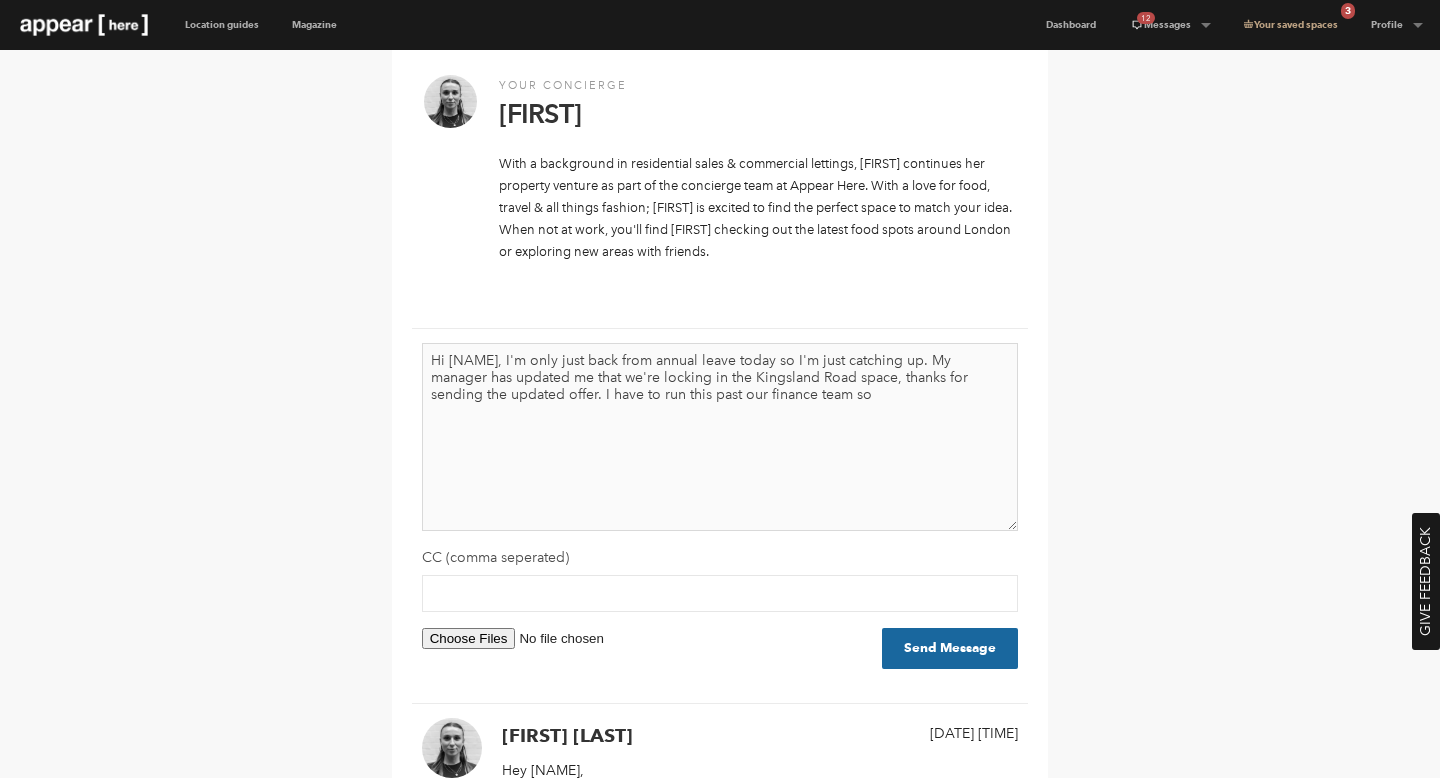click on "Hi [NAME], I'm only just back from annual leave today so I'm just catching up. My manager has updated me that we're locking in the Kingsland Road space, thanks for sending the updated offer. I have to run this past our finance team so" at bounding box center (720, 437) 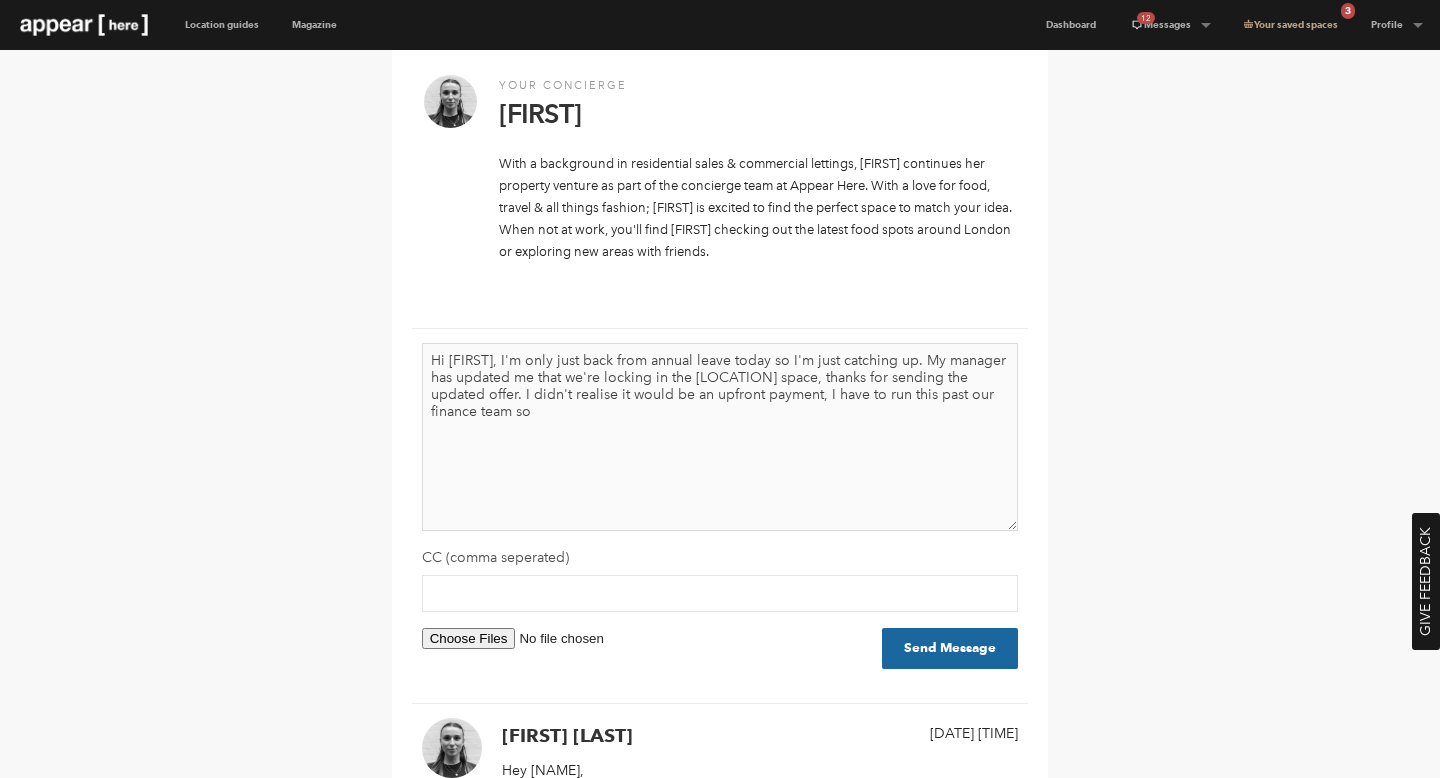 click on "Hi [FIRST], I'm only just back from annual leave today so I'm just catching up. My manager has updated me that we're locking in the [LOCATION] space, thanks for sending the updated offer. I didn't realise it would be an upfront payment, I have to run this past our finance team so" at bounding box center [720, 437] 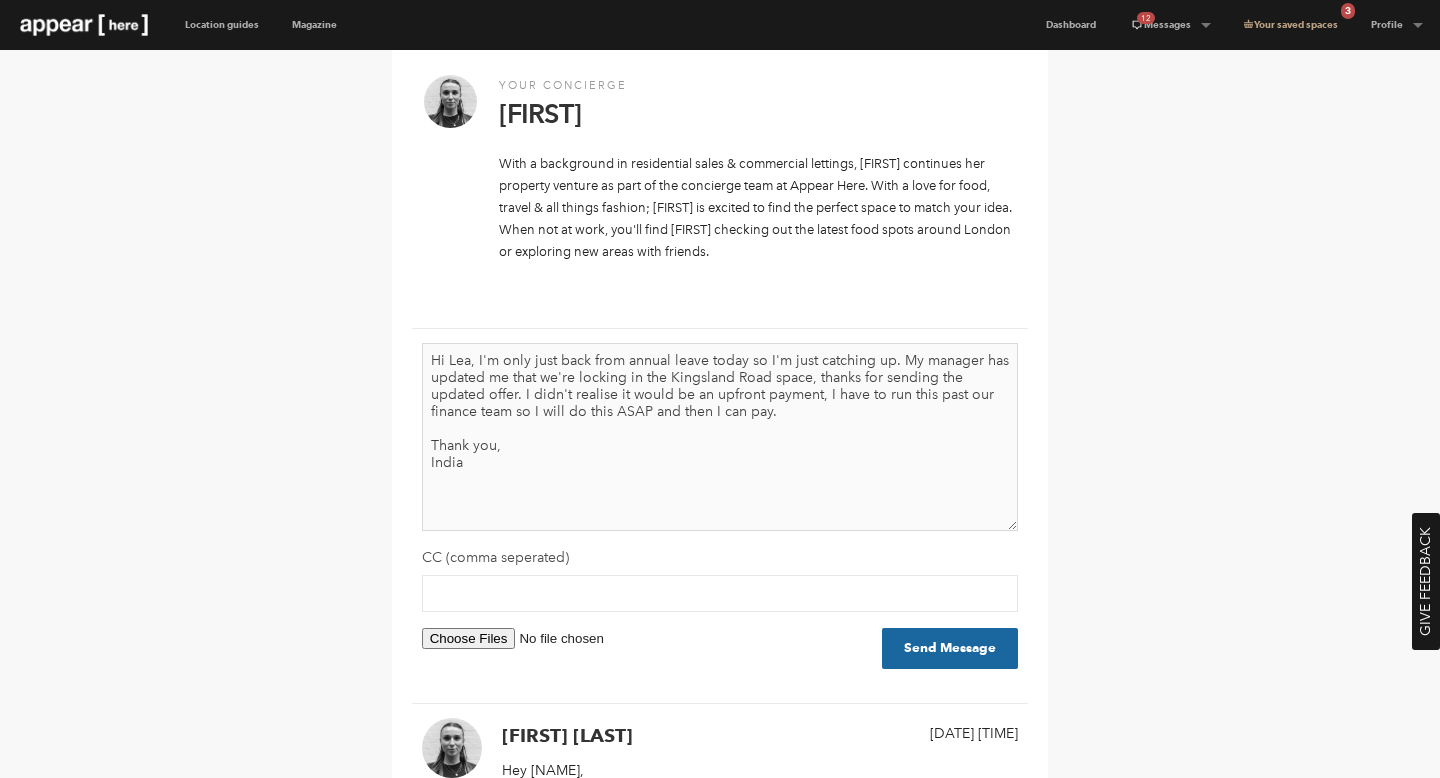 drag, startPoint x: 789, startPoint y: 408, endPoint x: 649, endPoint y: 414, distance: 140.12851 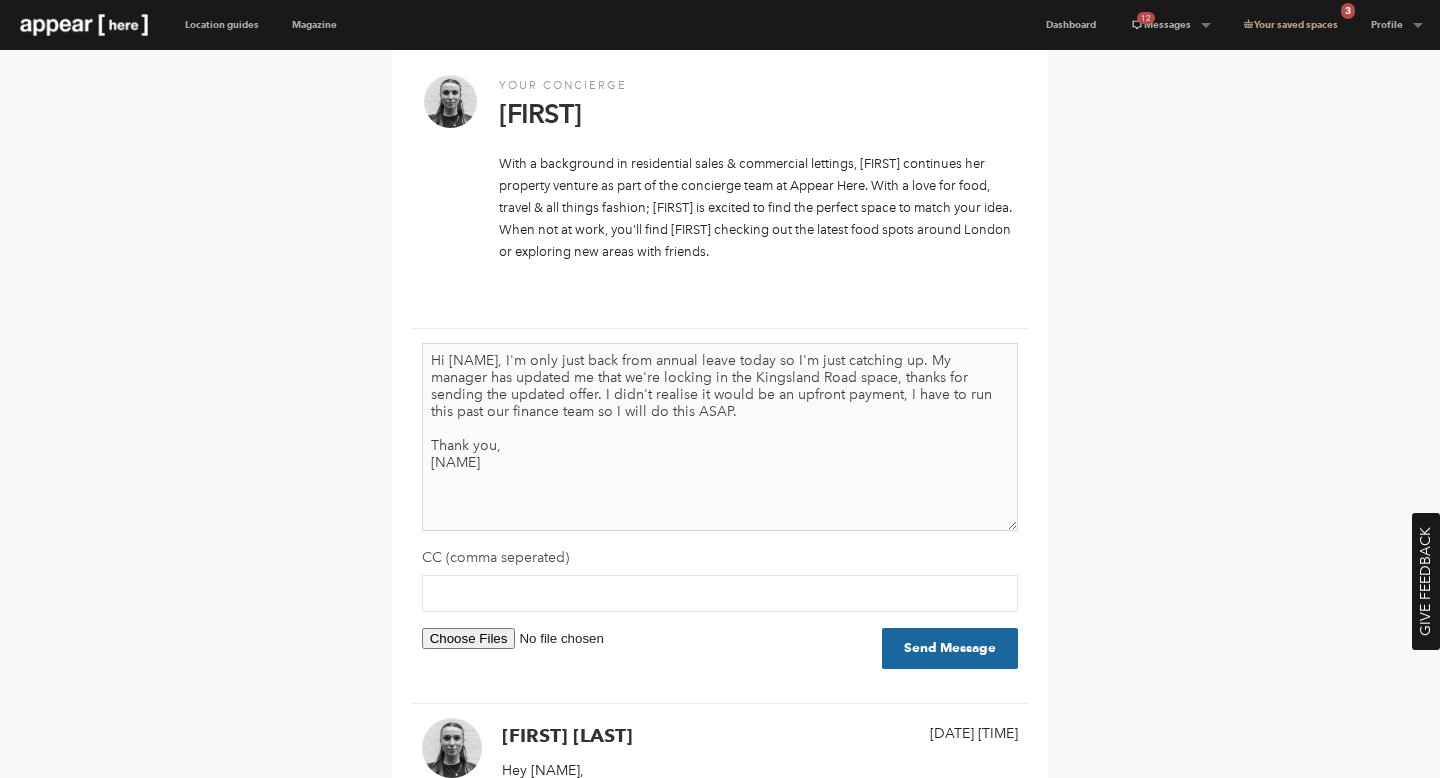 drag, startPoint x: 706, startPoint y: 417, endPoint x: 570, endPoint y: 417, distance: 136 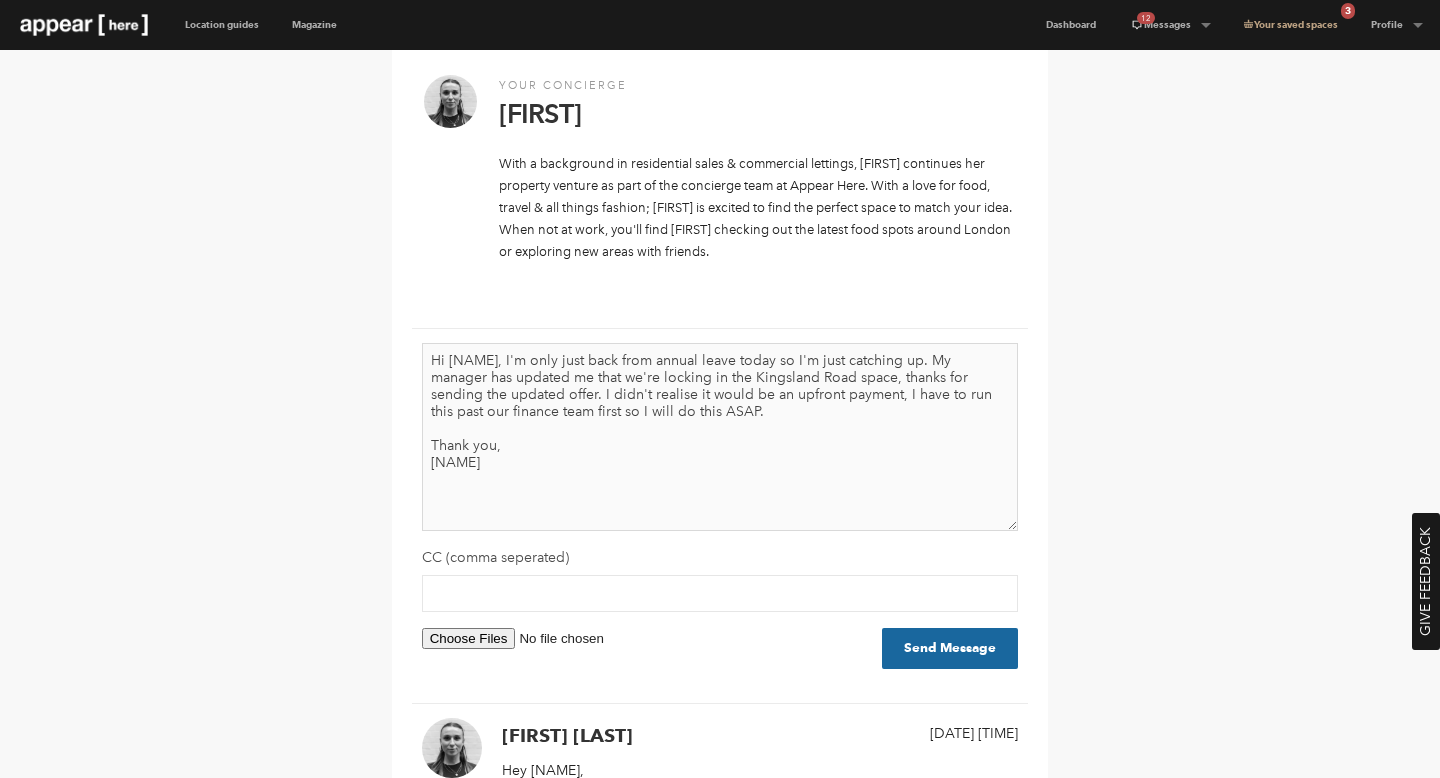click on "Hi [NAME], I'm only just back from annual leave today so I'm just catching up. My manager has updated me that we're locking in the Kingsland Road space, thanks for sending the updated offer. I didn't realise it would be an upfront payment, I have to run this past our finance team first so I will do this ASAP.
Thank you,
[NAME]" at bounding box center [720, 437] 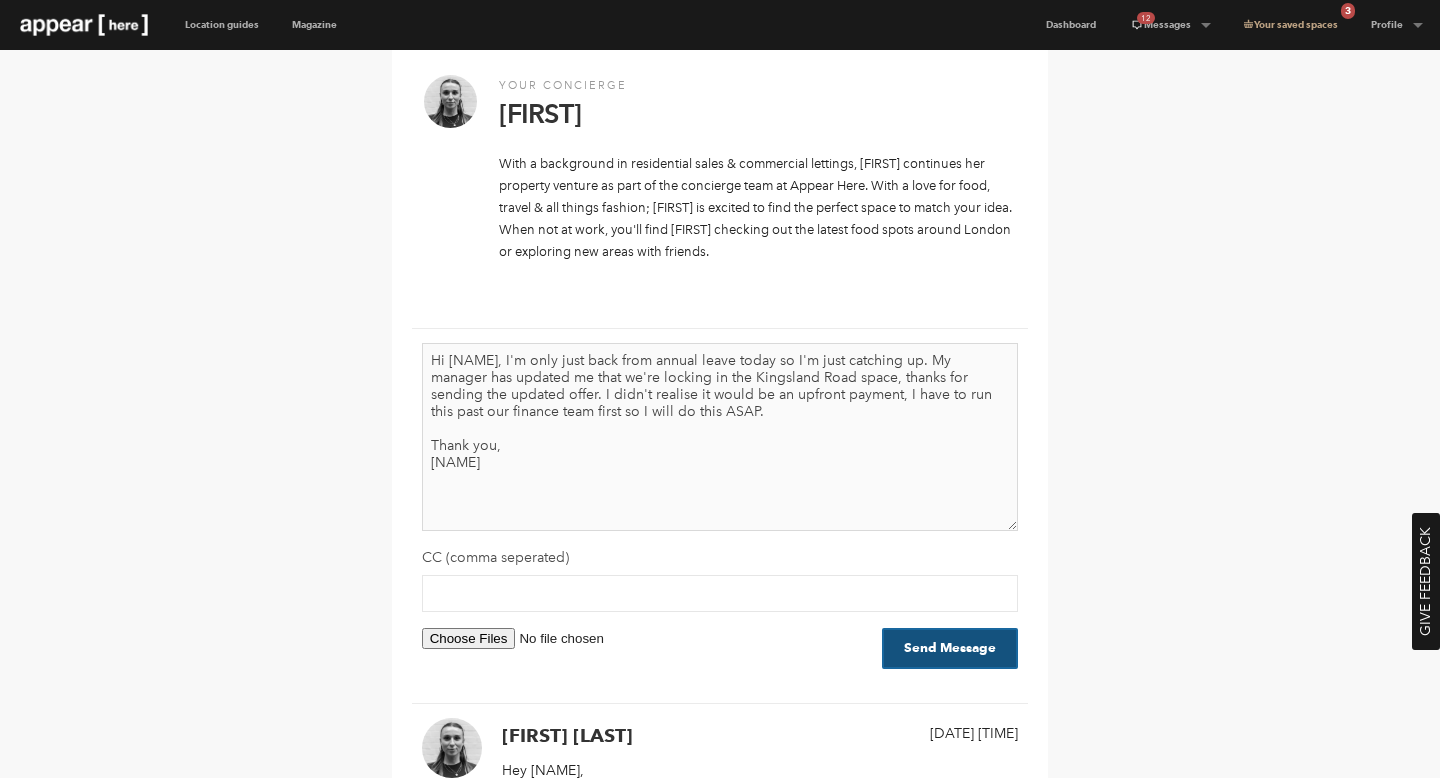 type on "Hi [NAME], I'm only just back from annual leave today so I'm just catching up. My manager has updated me that we're locking in the Kingsland Road space, thanks for sending the updated offer. I didn't realise it would be an upfront payment, I have to run this past our finance team first so I will do this ASAP.
Thank you,
[NAME]" 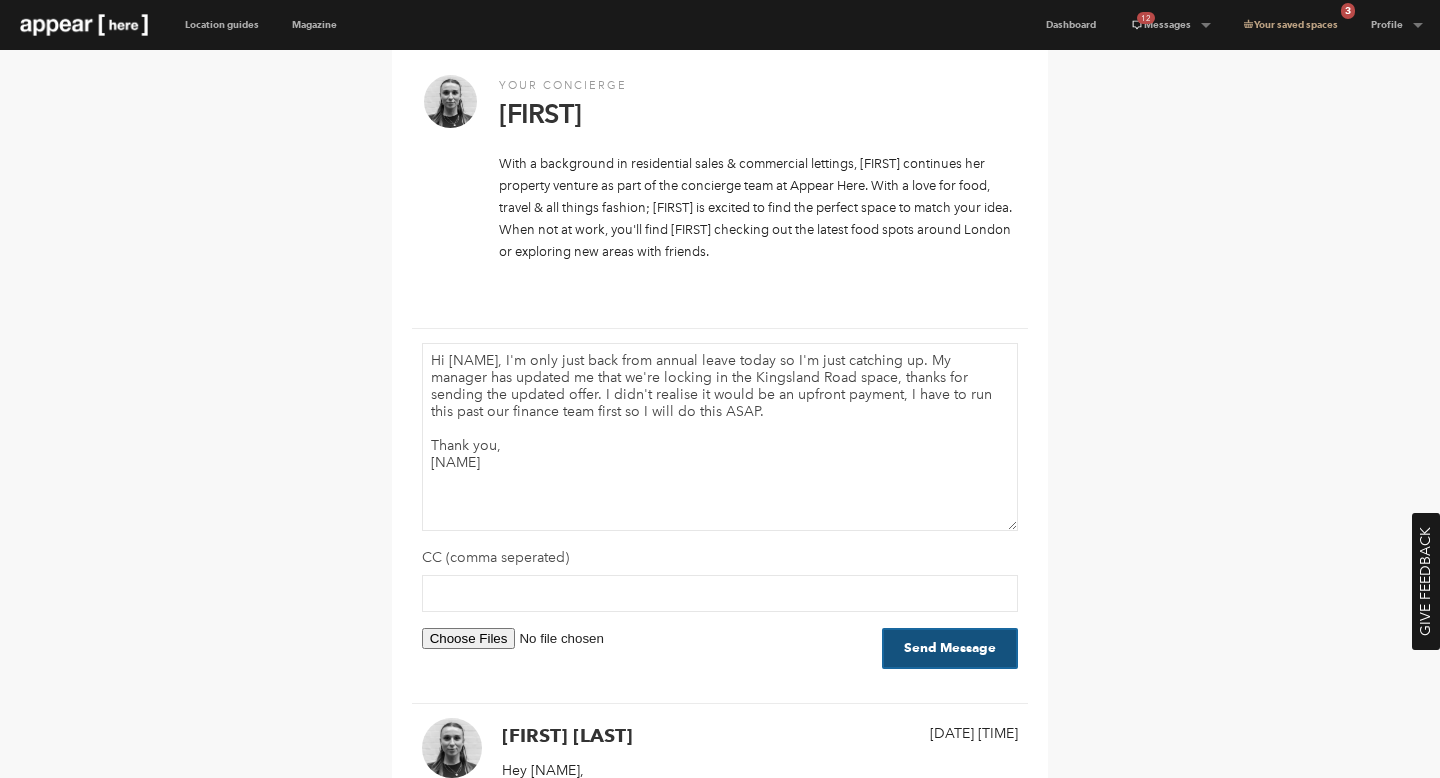 click on "Send Message" at bounding box center (950, 648) 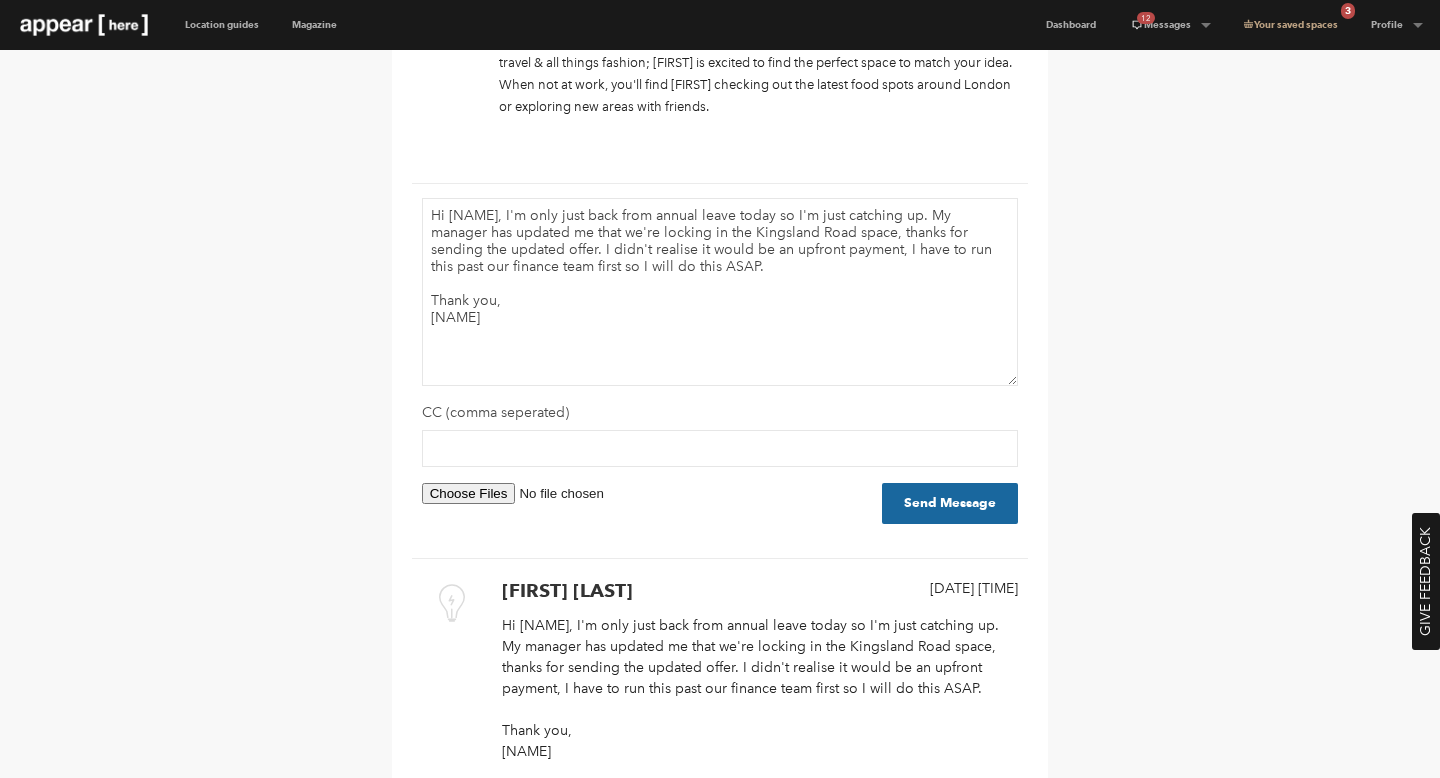 scroll, scrollTop: 312, scrollLeft: 0, axis: vertical 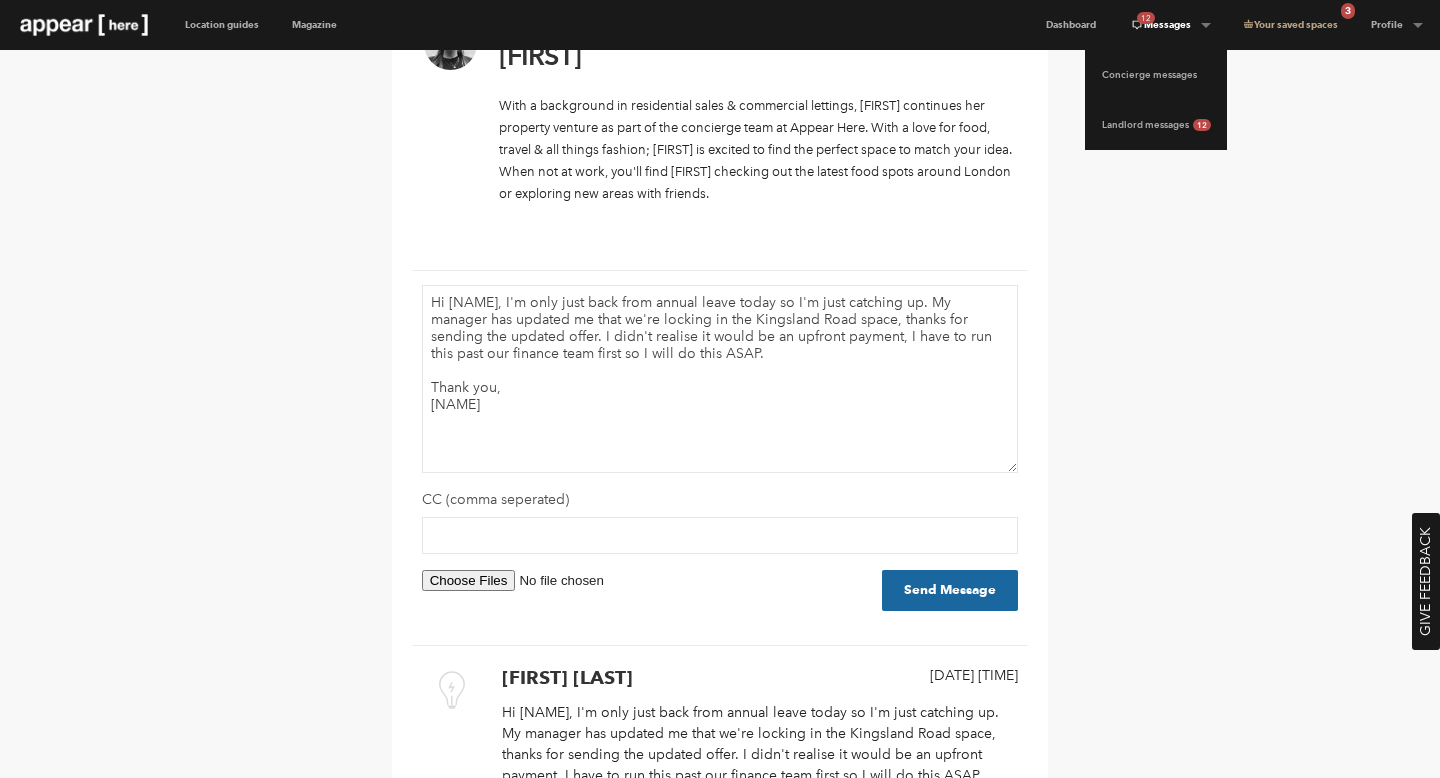 click on "12
Messages" at bounding box center [1170, 25] 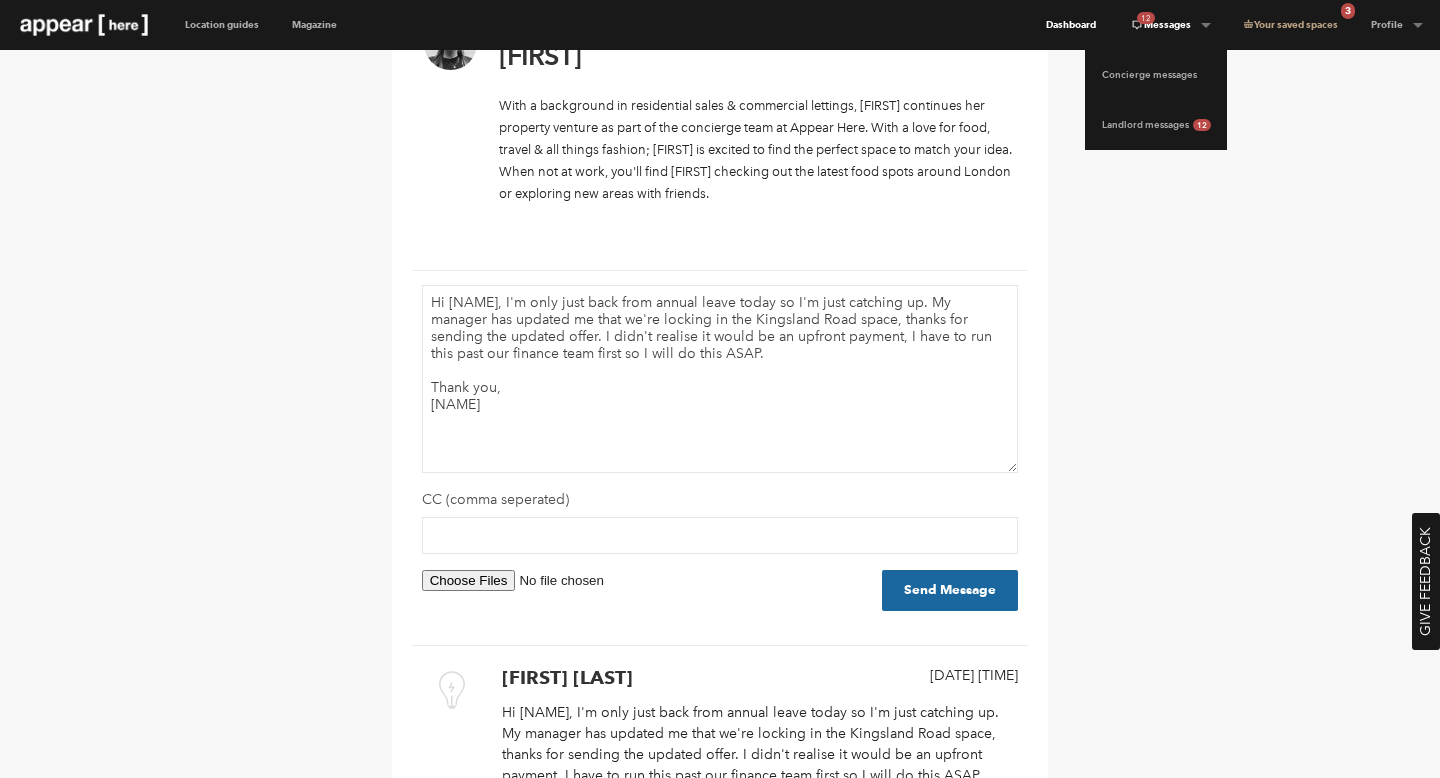 click on "Dashboard" at bounding box center (1071, 25) 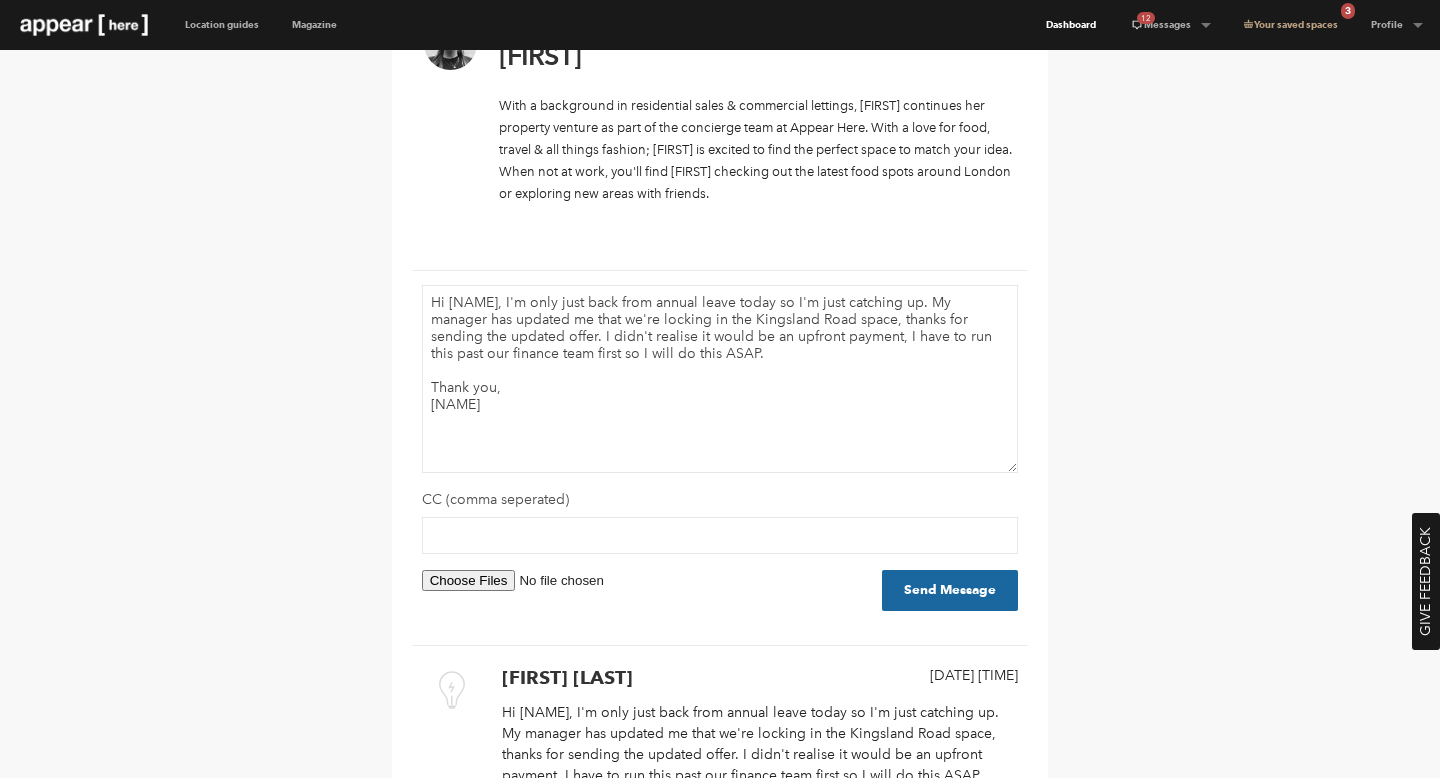 click on "Dashboard" at bounding box center (1071, 25) 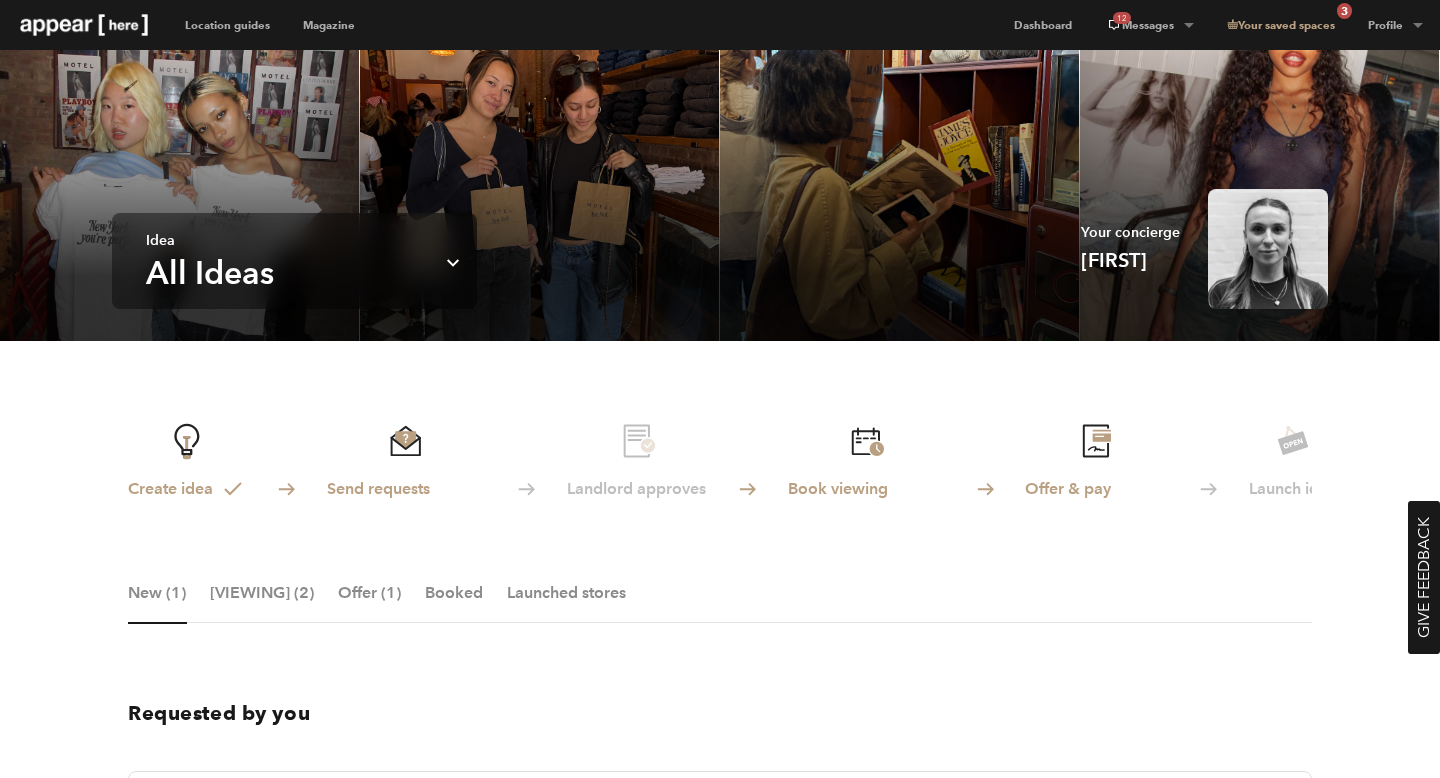 scroll, scrollTop: 0, scrollLeft: 0, axis: both 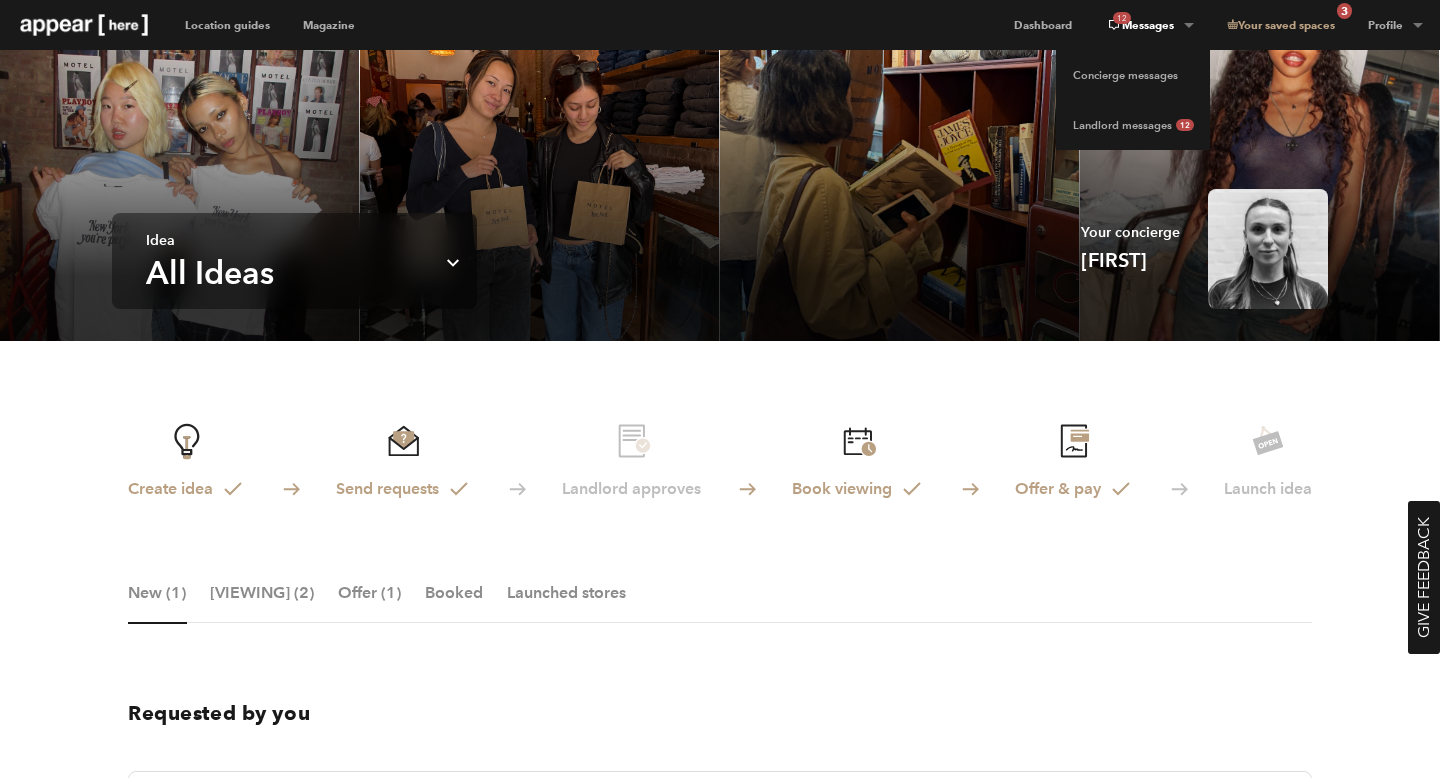 click on "12
Messages" at bounding box center [1149, 25] 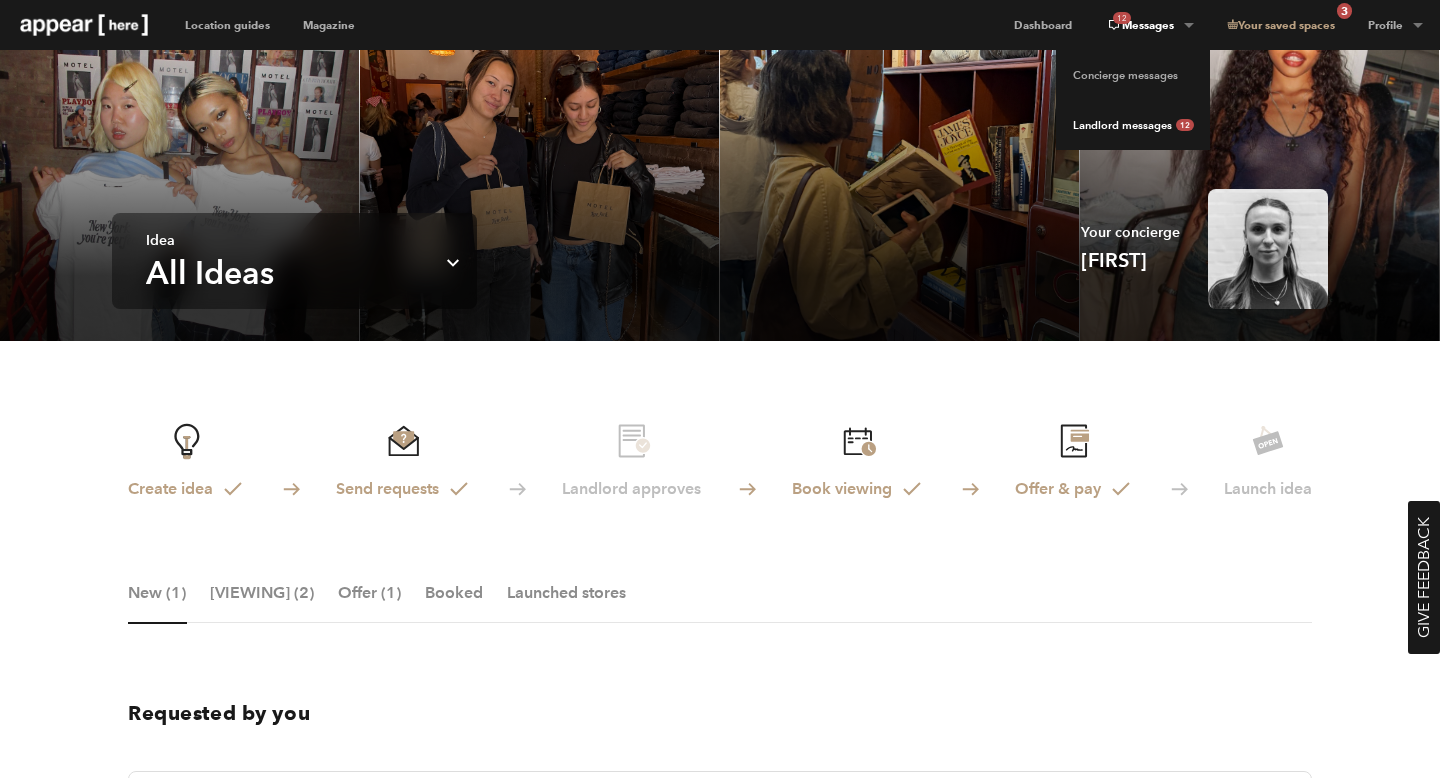 click on "Landlord messages
12" at bounding box center (1133, 125) 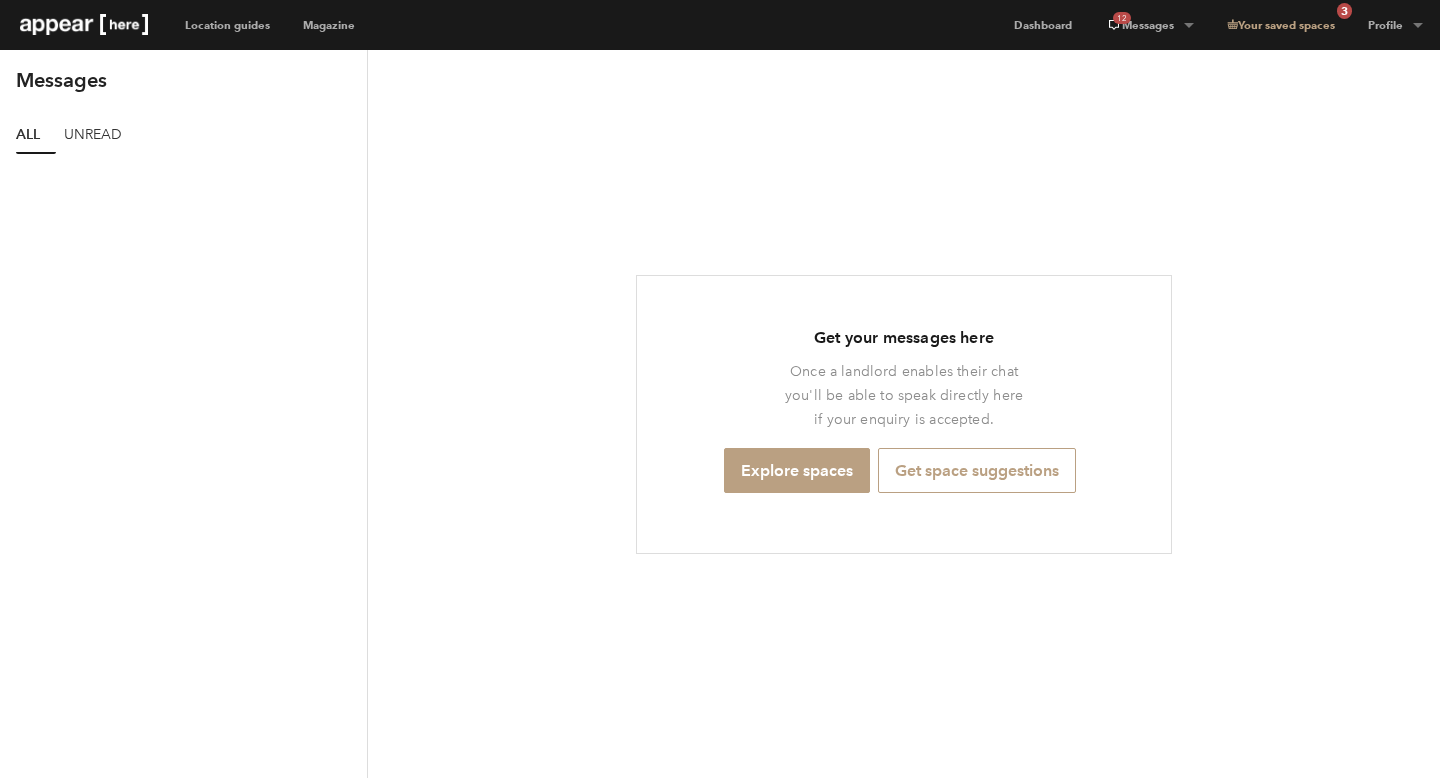 scroll, scrollTop: 0, scrollLeft: 0, axis: both 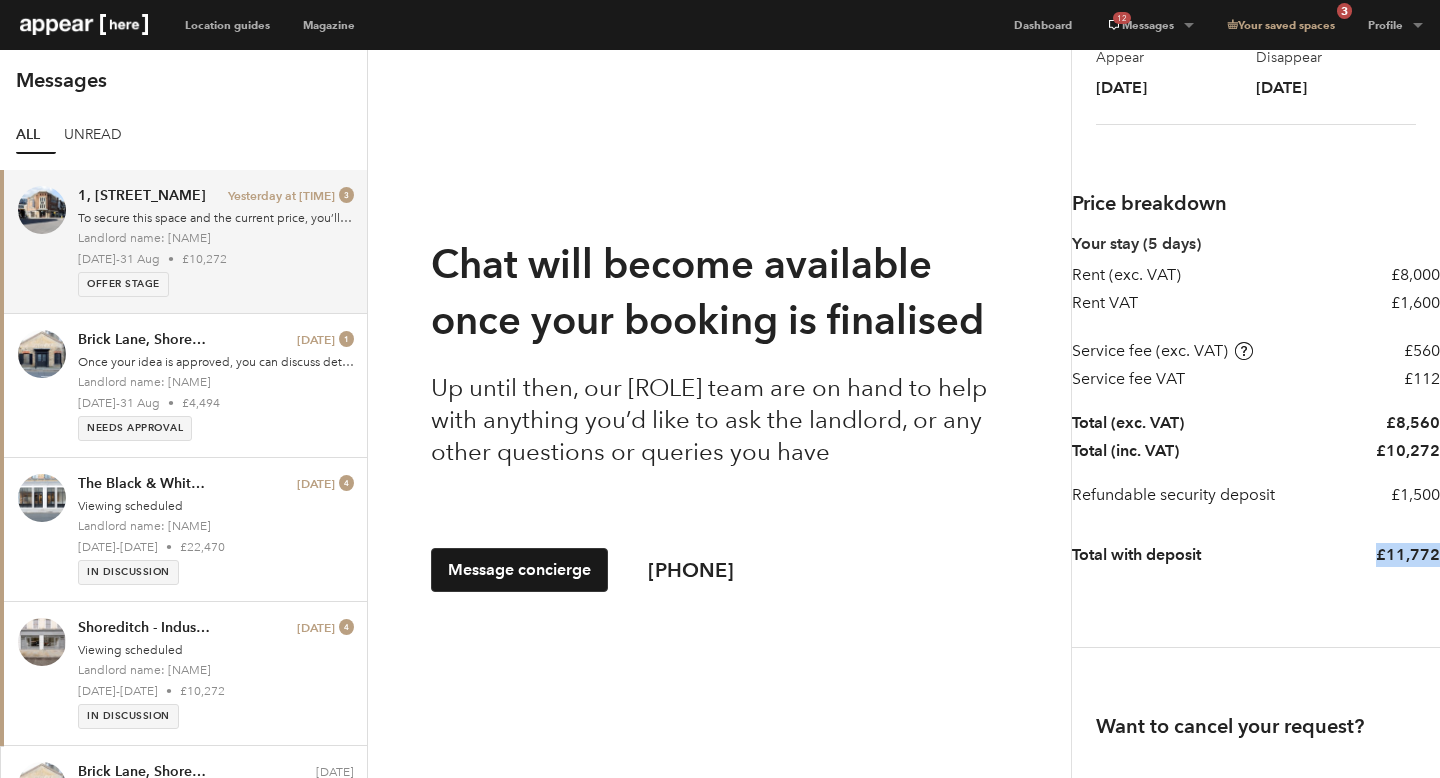 drag, startPoint x: 1381, startPoint y: 589, endPoint x: 1436, endPoint y: 586, distance: 55.081757 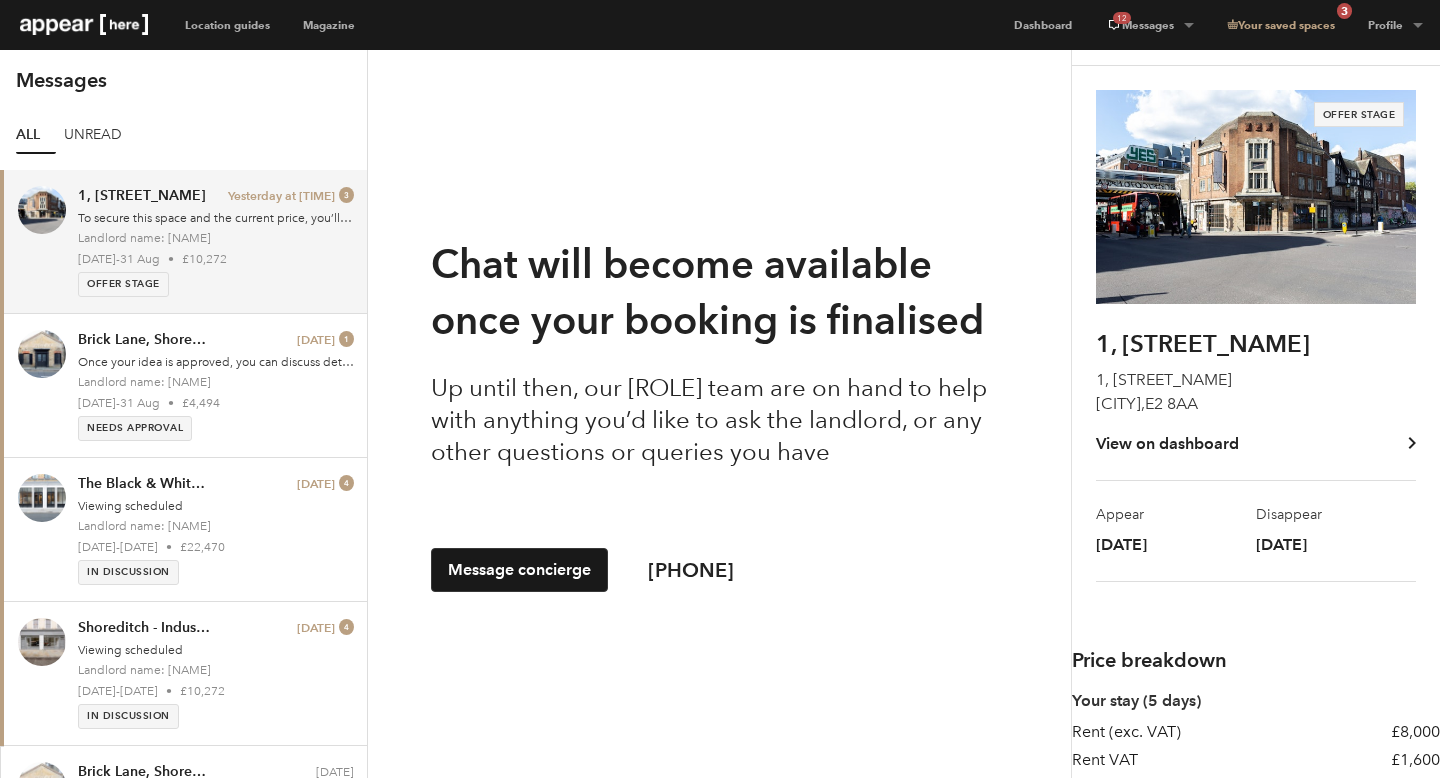 scroll, scrollTop: 0, scrollLeft: 0, axis: both 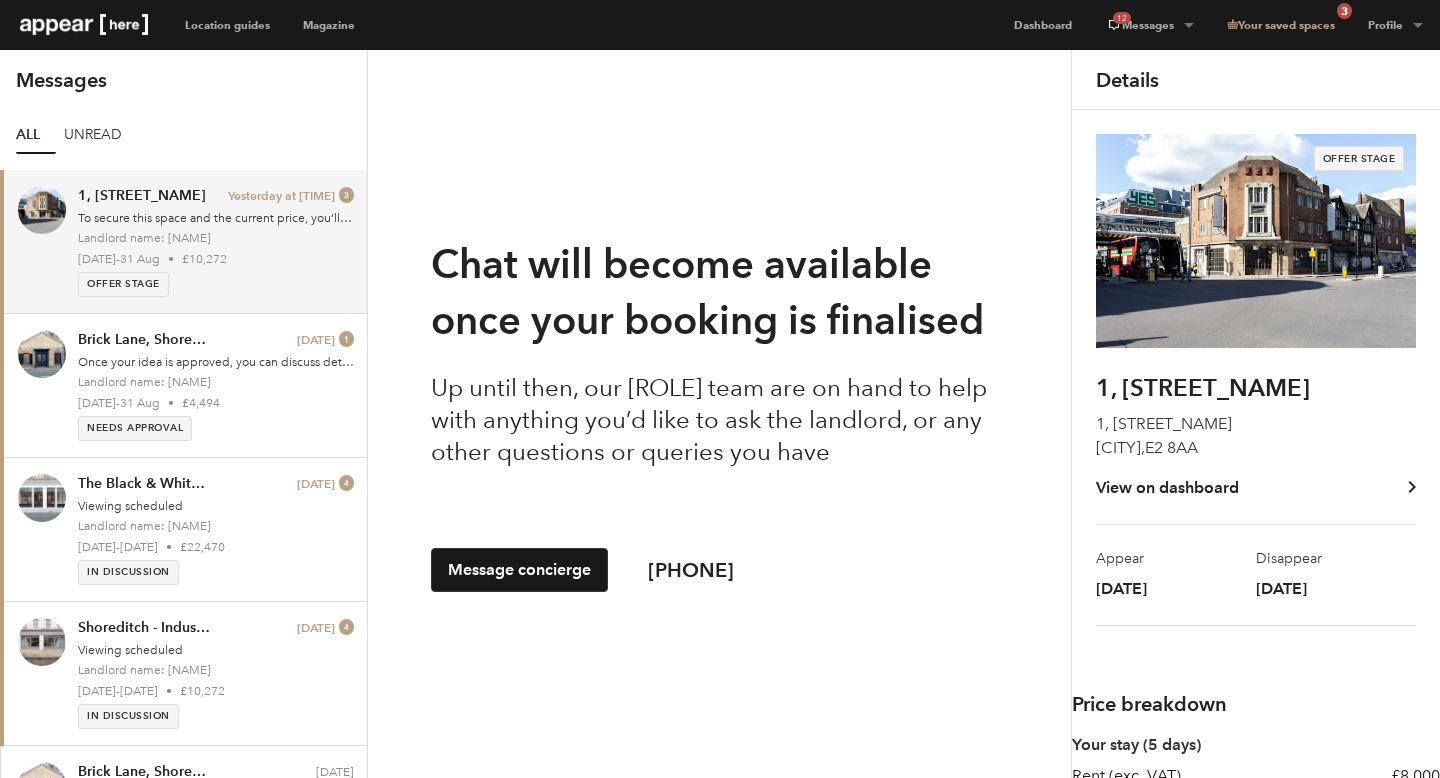 click on "View on dashboard" at bounding box center [1167, 488] 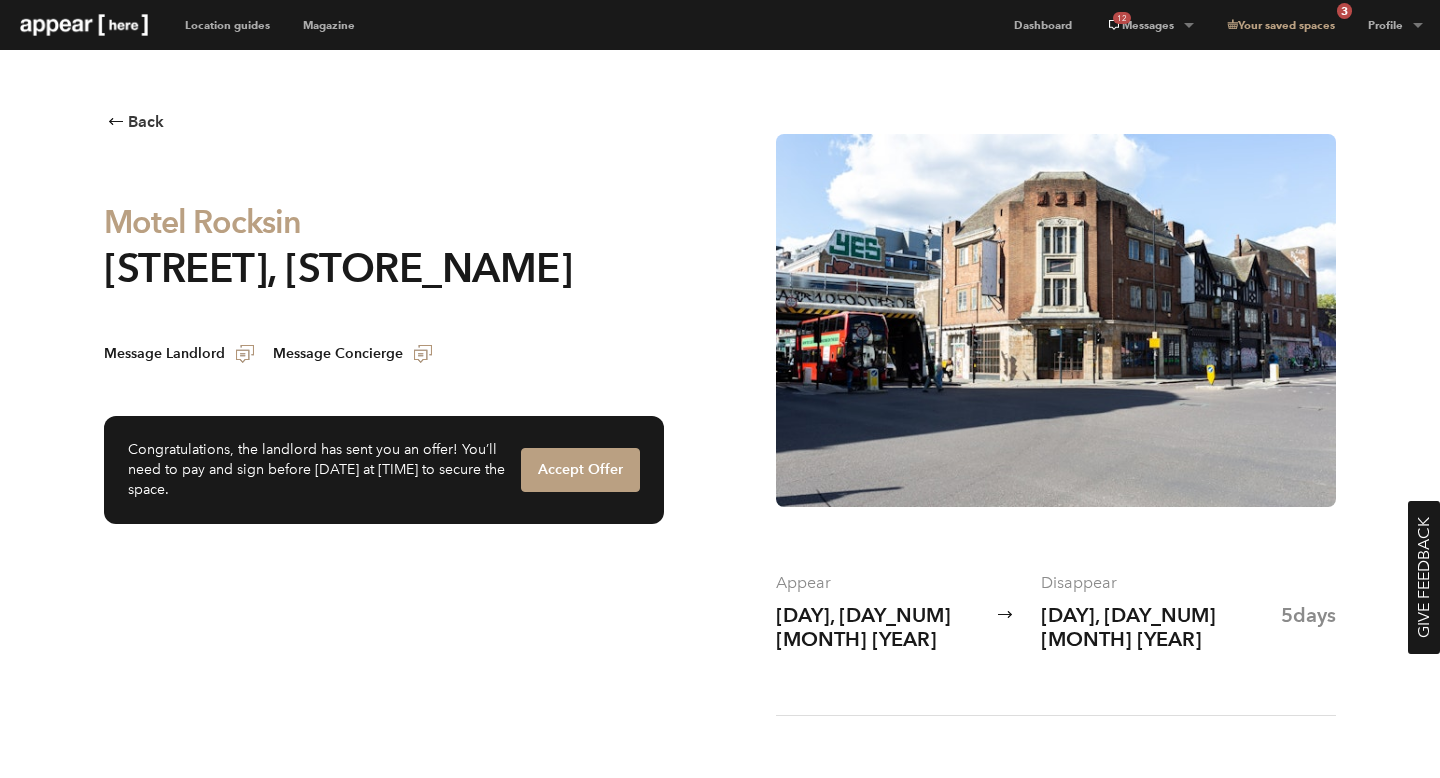 scroll, scrollTop: 0, scrollLeft: 0, axis: both 